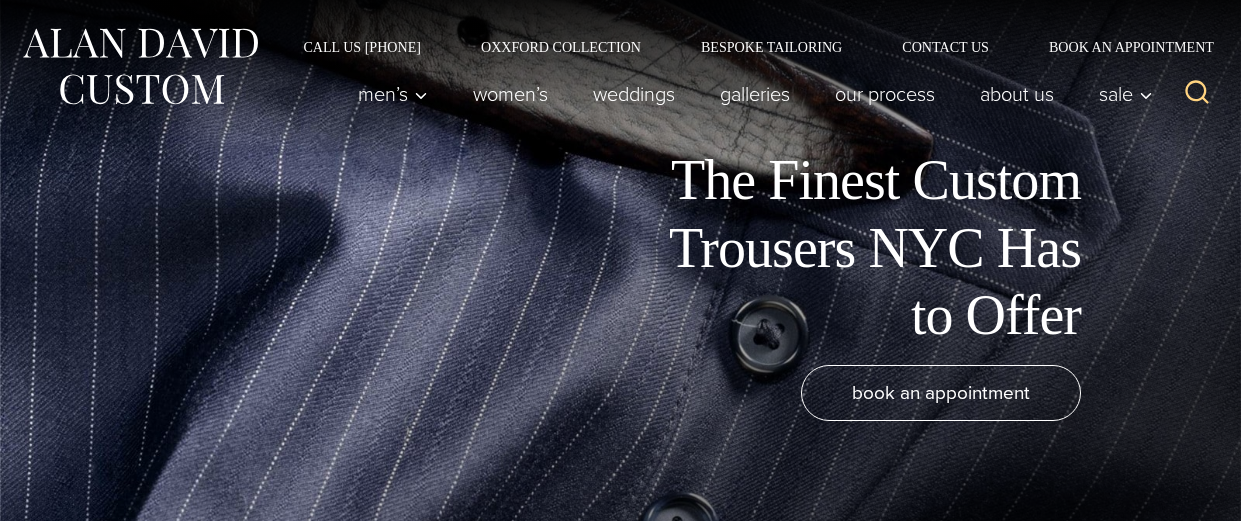 scroll, scrollTop: 571, scrollLeft: 0, axis: vertical 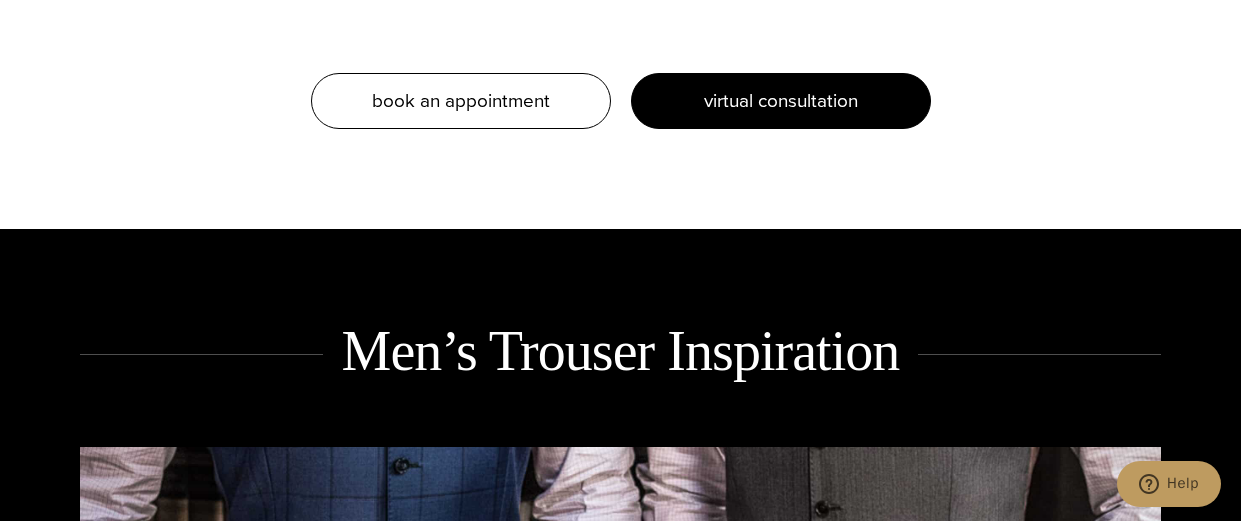 click on "virtual consultation" at bounding box center (781, 100) 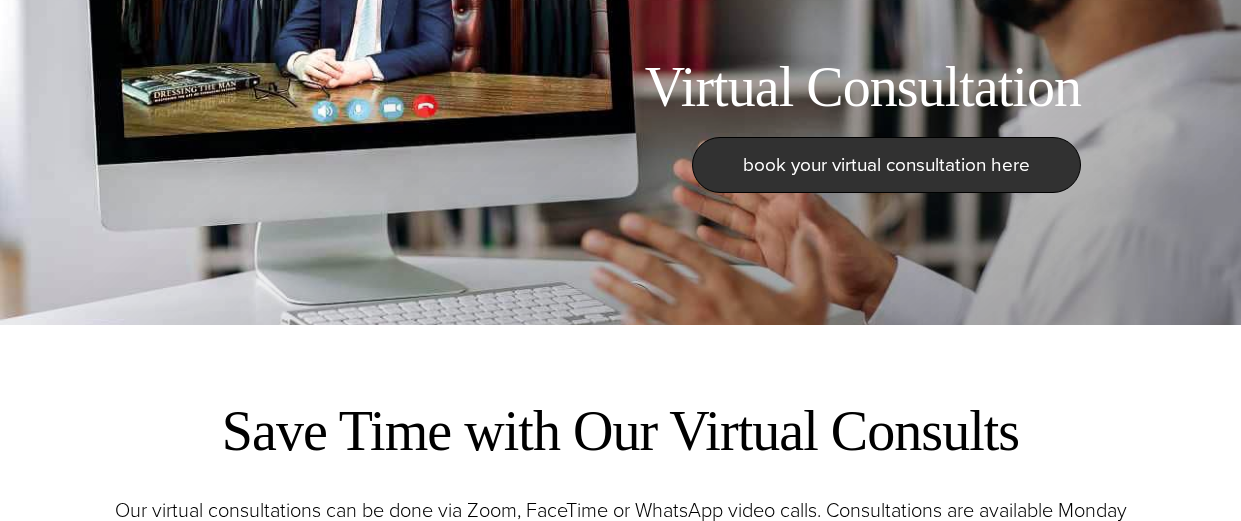 scroll, scrollTop: 348, scrollLeft: 0, axis: vertical 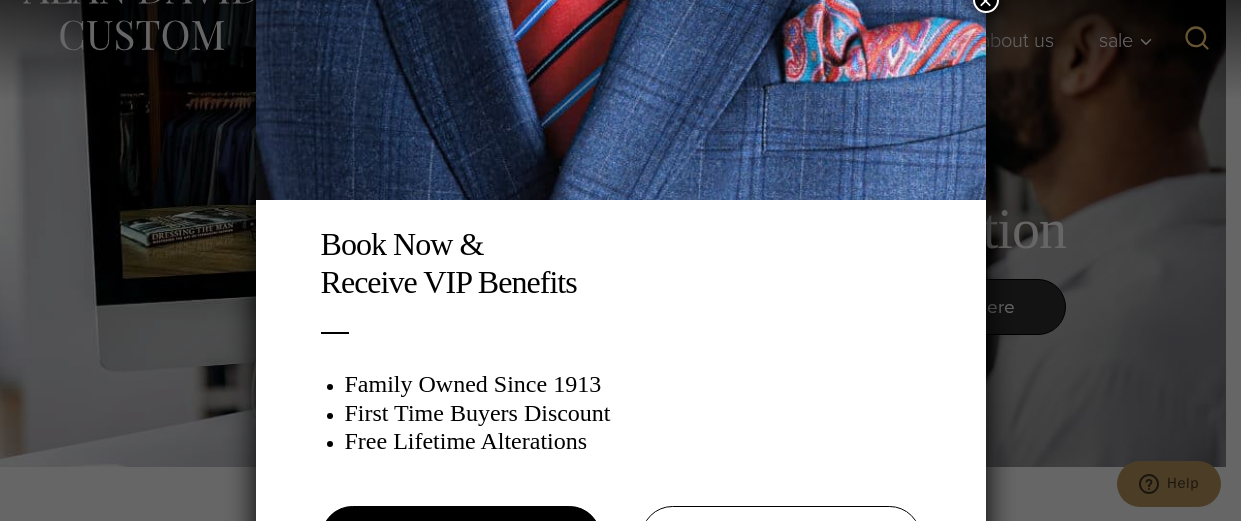 click on "Book Now &
Receive VIP Benefits
Family Owned Since 1913
First Time Buyers Discount
Free Lifetime Alterations
book an appointment
visual consultation
×" at bounding box center [620, 260] 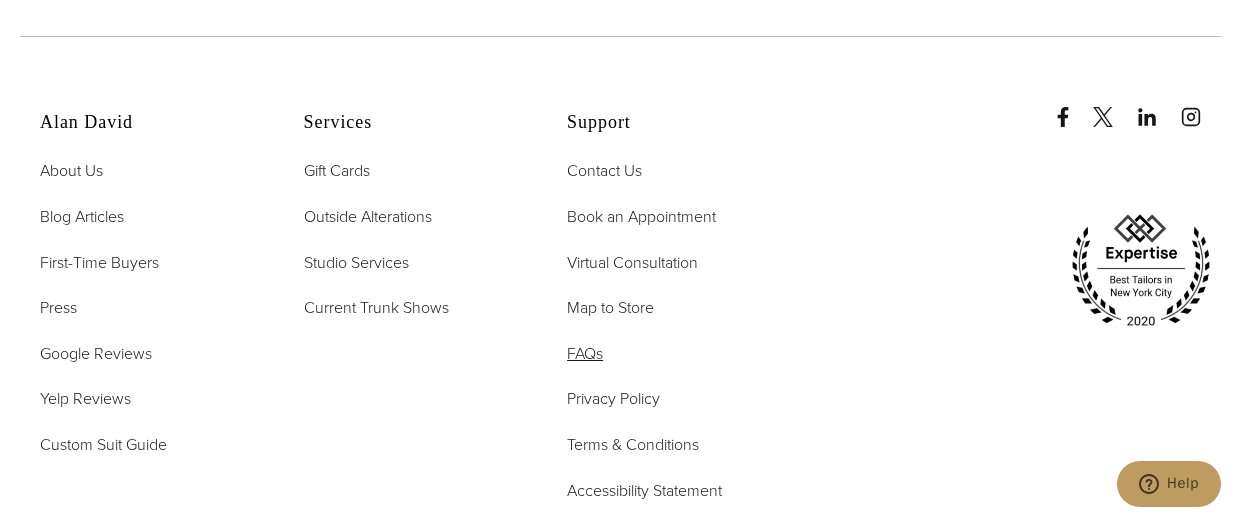 scroll, scrollTop: 4528, scrollLeft: 0, axis: vertical 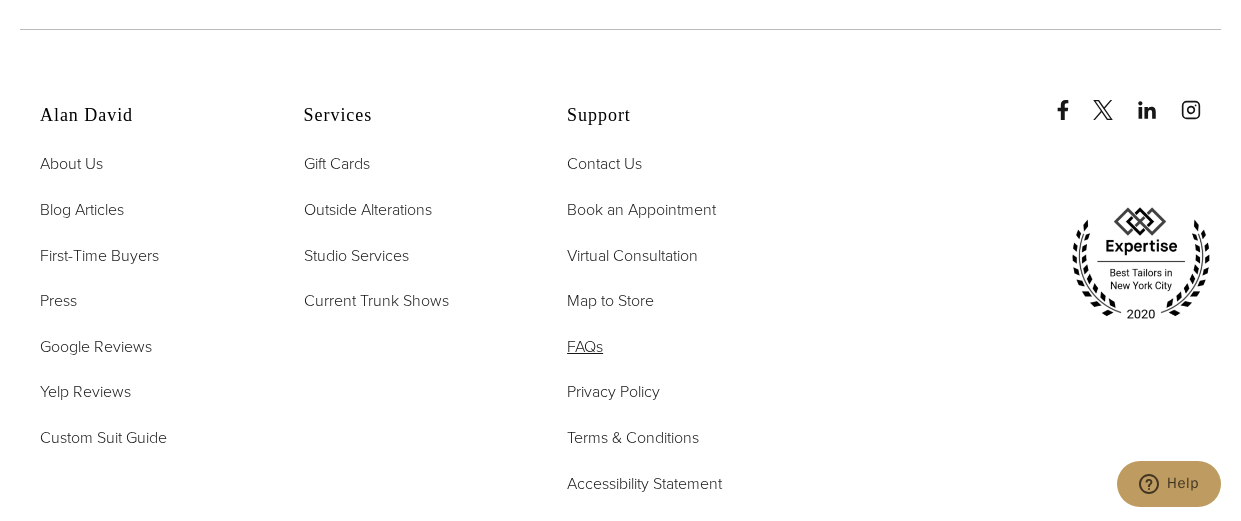 click on "FAQs" at bounding box center [585, 346] 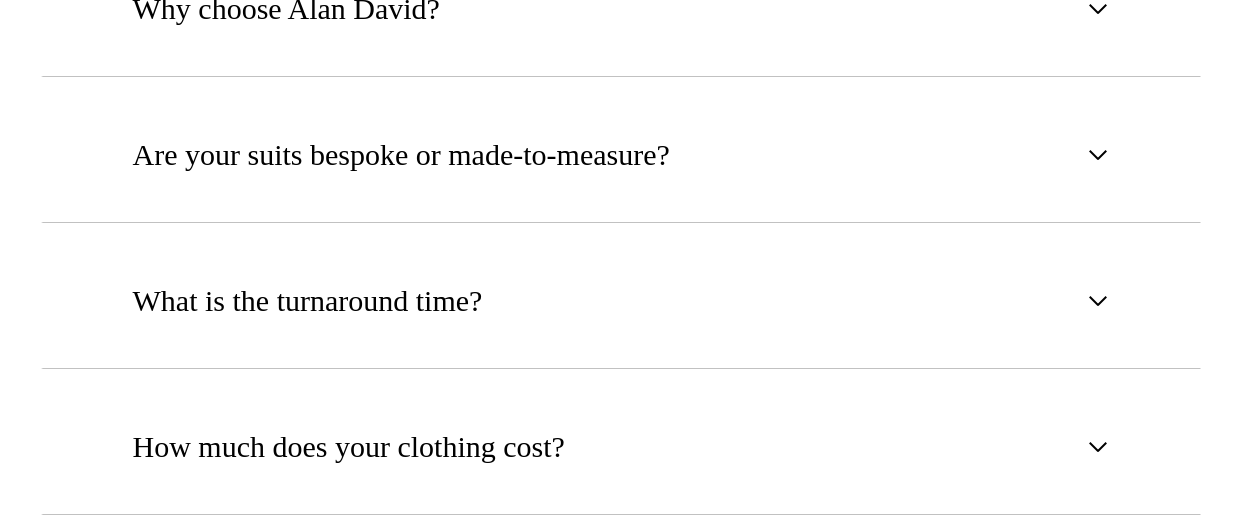 scroll, scrollTop: 960, scrollLeft: 0, axis: vertical 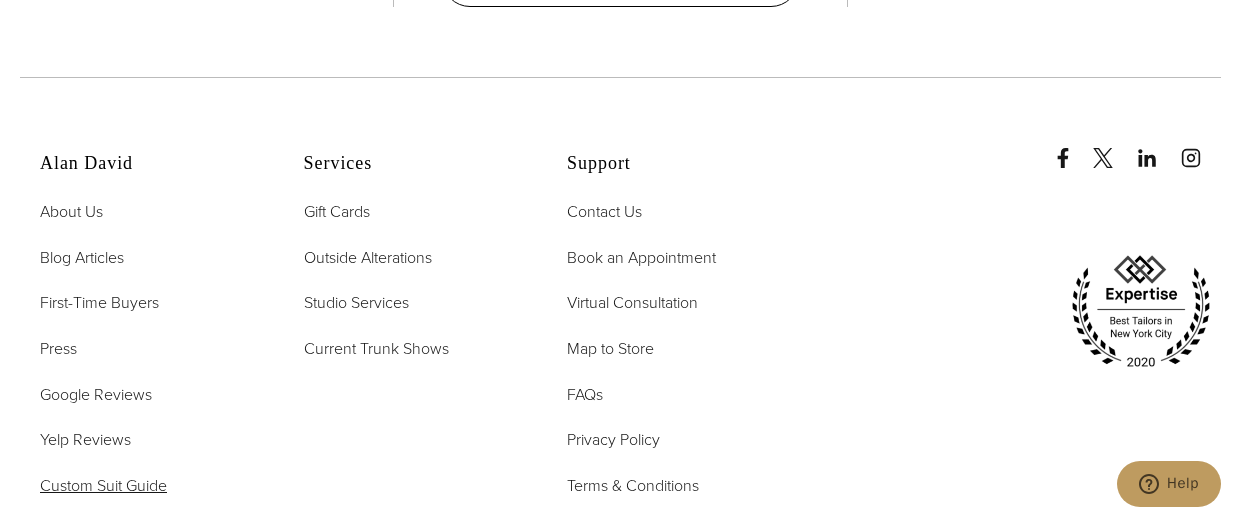 click on "Custom Suit Guide" at bounding box center (103, 485) 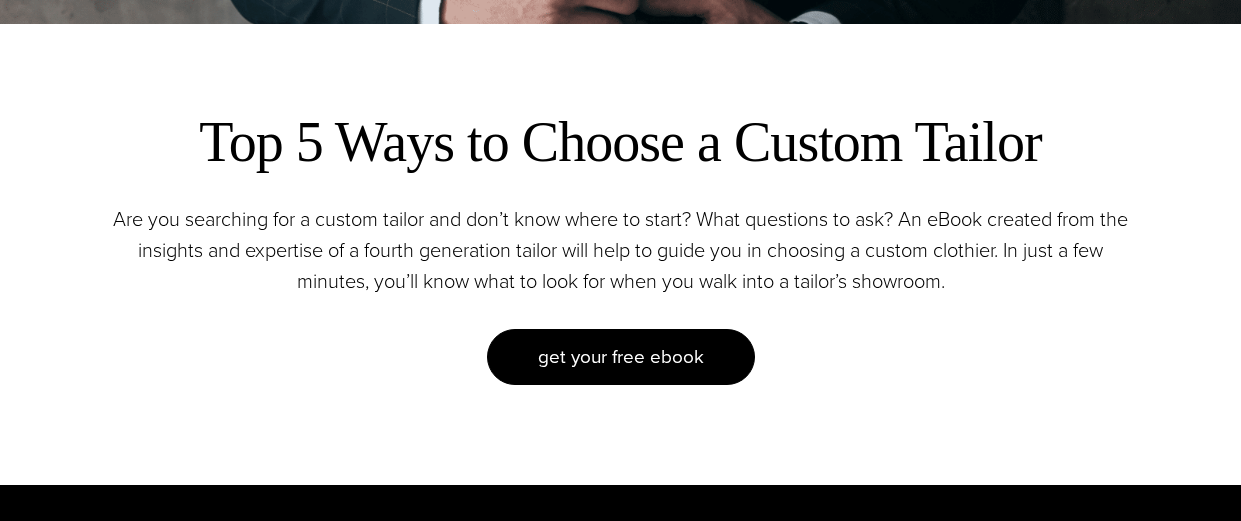 scroll, scrollTop: 500, scrollLeft: 0, axis: vertical 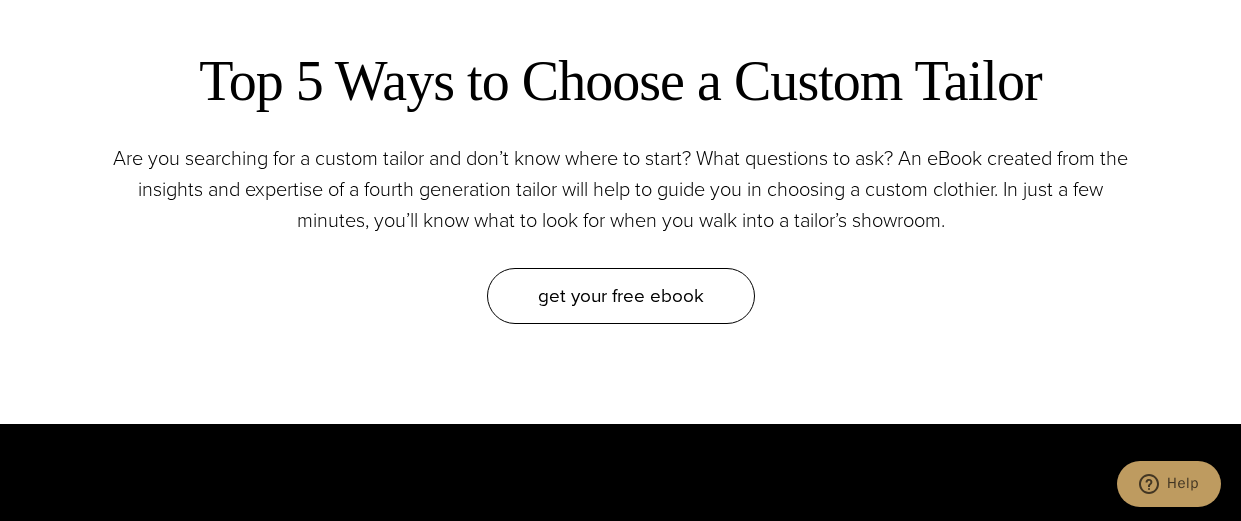 click on "get your free eBook" at bounding box center (621, 295) 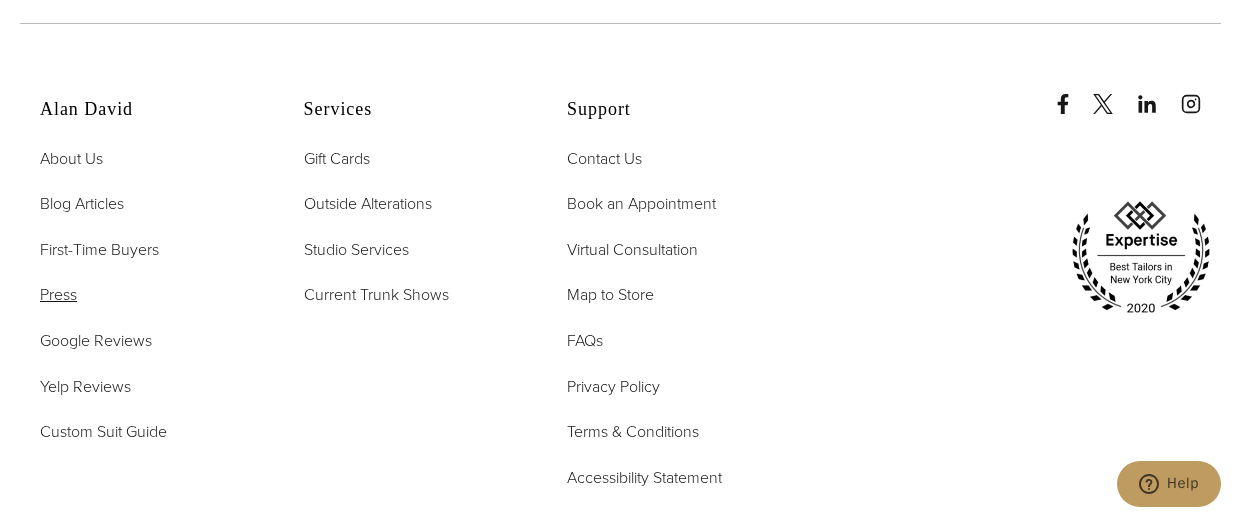 scroll, scrollTop: 6134, scrollLeft: 0, axis: vertical 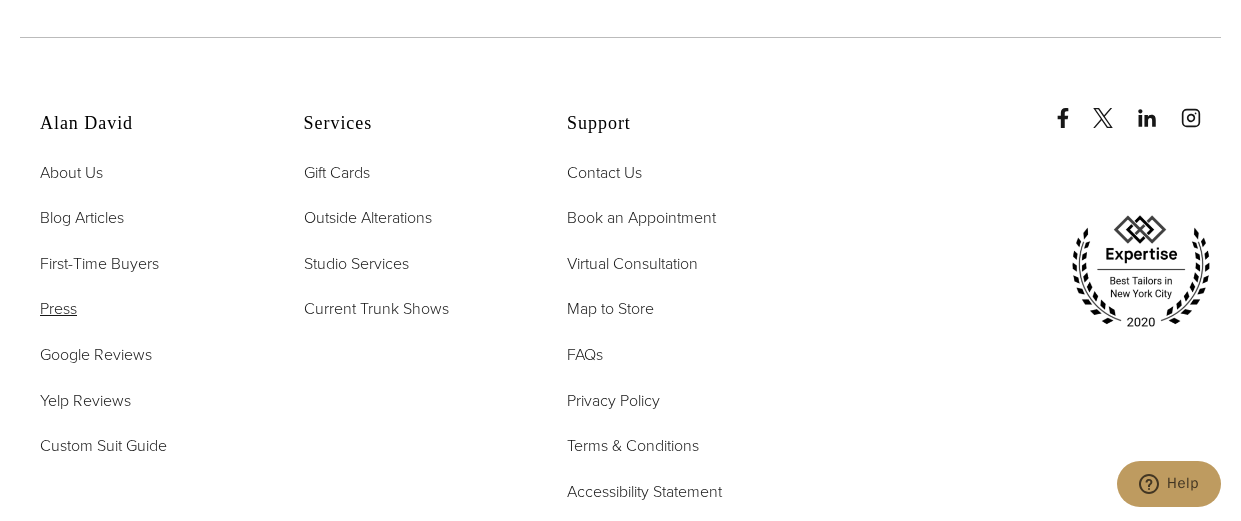 click on "Press" at bounding box center [58, 308] 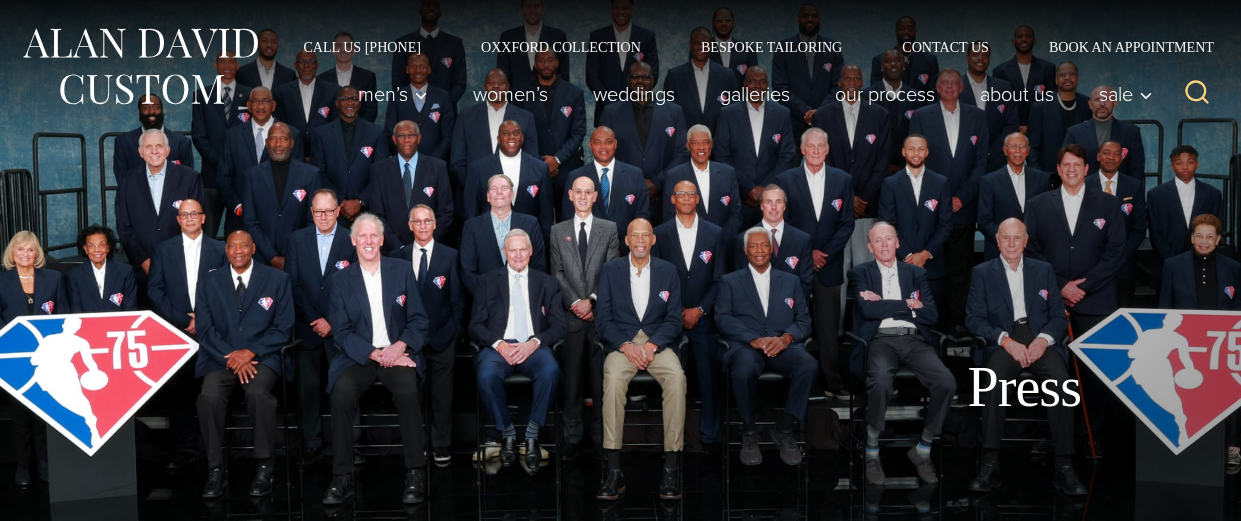 scroll, scrollTop: 0, scrollLeft: 0, axis: both 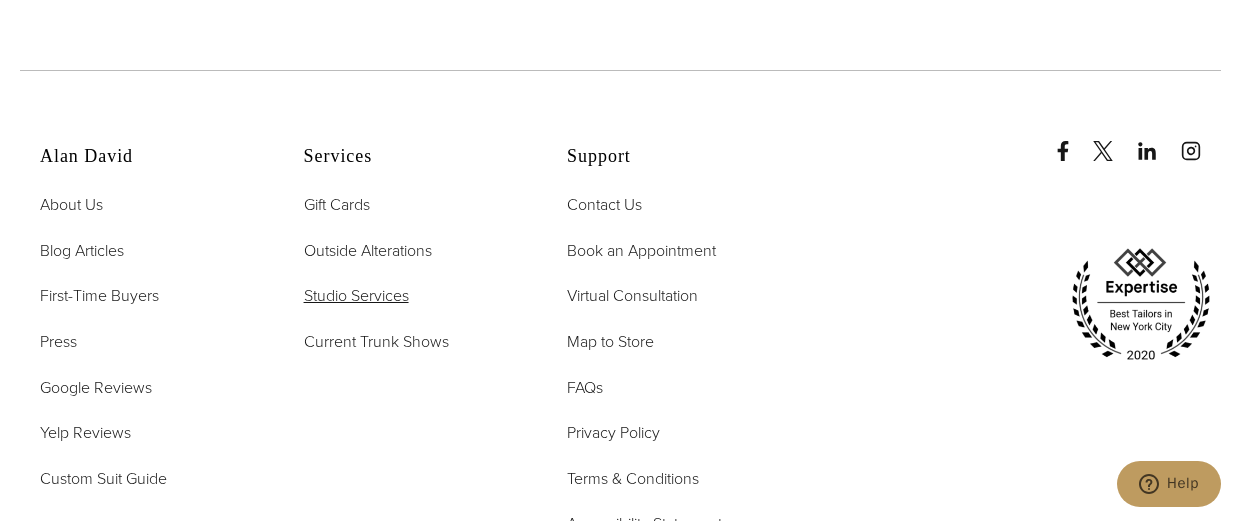 click on "Studio Services" at bounding box center (356, 295) 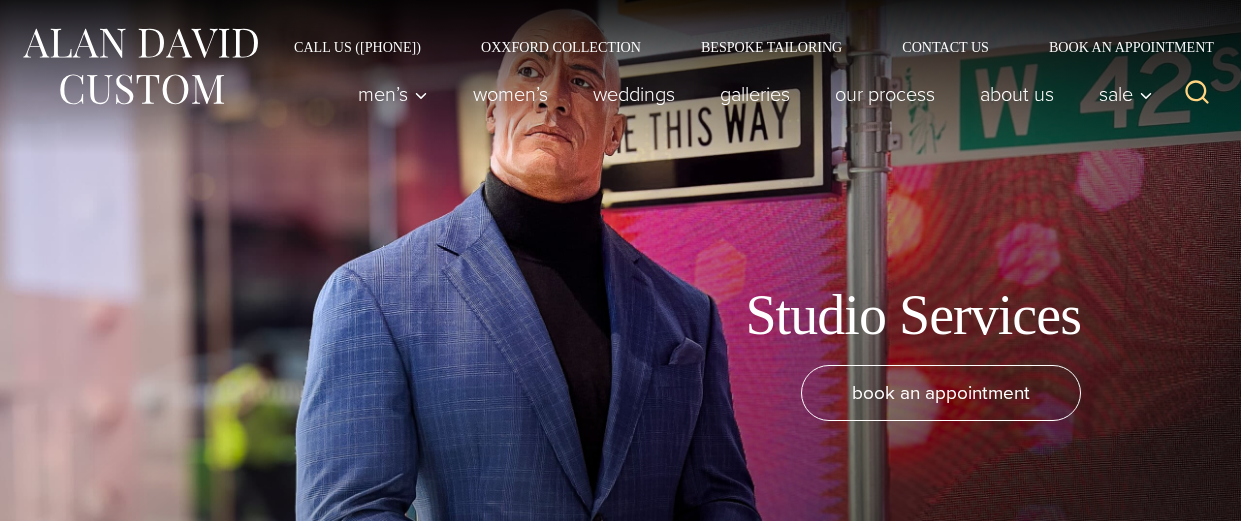 scroll, scrollTop: 464, scrollLeft: 0, axis: vertical 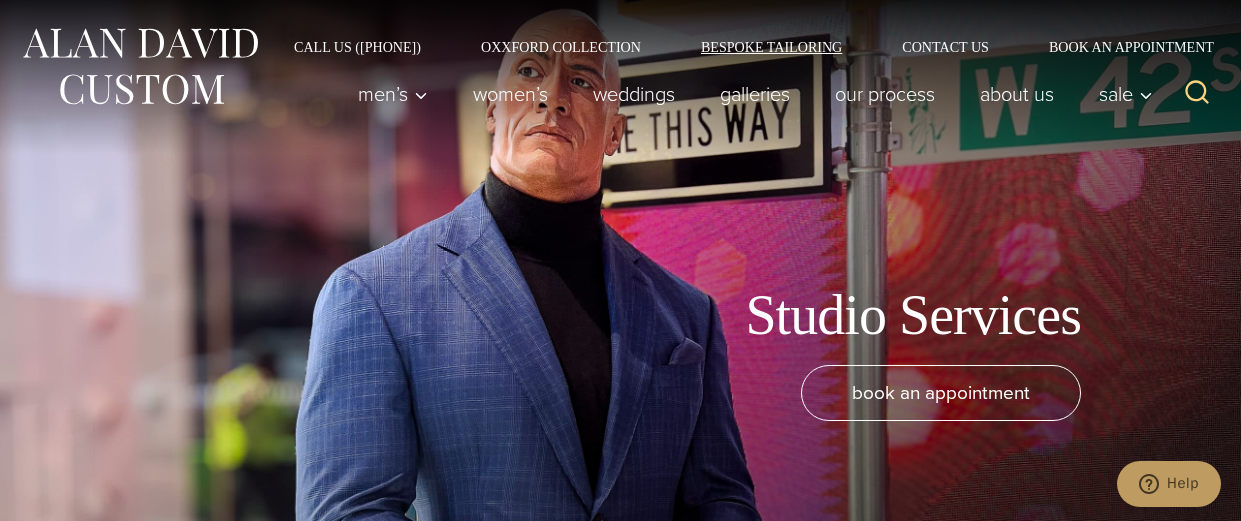 click on "Bespoke Tailoring" at bounding box center (771, 47) 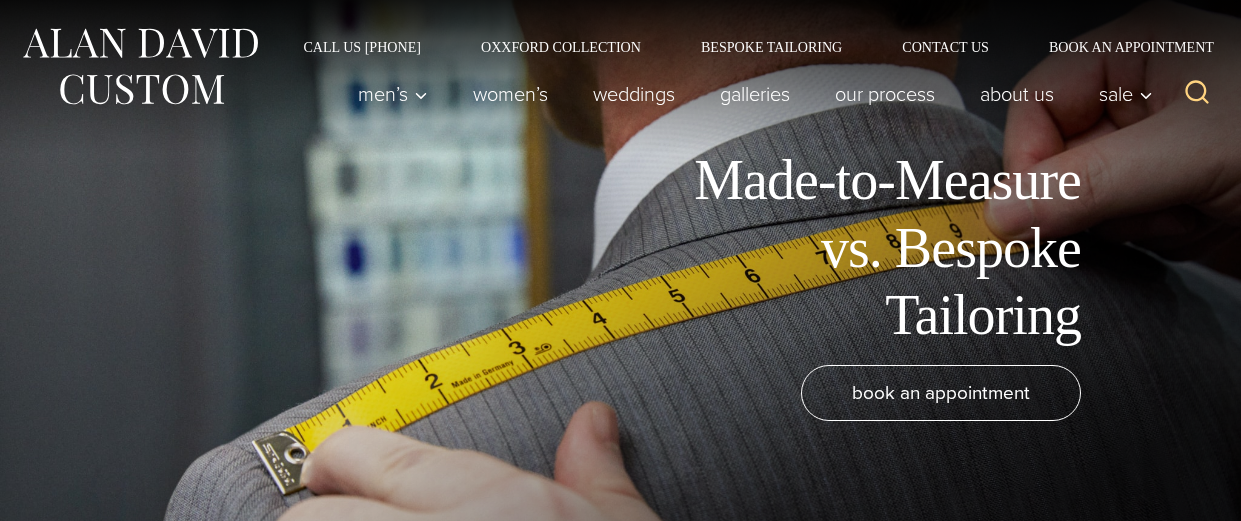 scroll, scrollTop: 0, scrollLeft: 0, axis: both 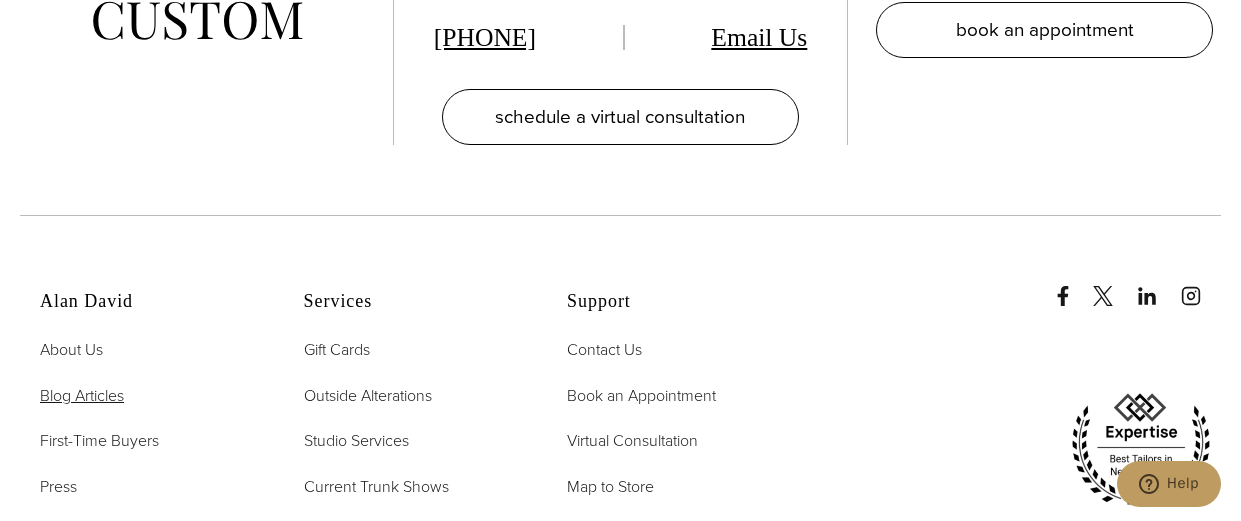 click on "Blog Articles" at bounding box center (82, 395) 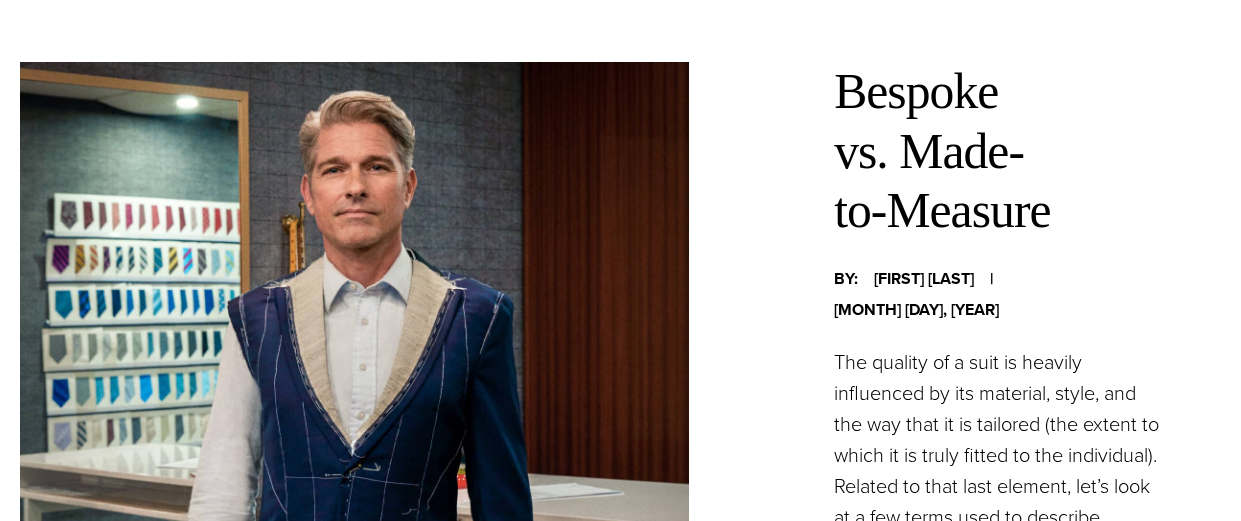 scroll, scrollTop: 559, scrollLeft: 0, axis: vertical 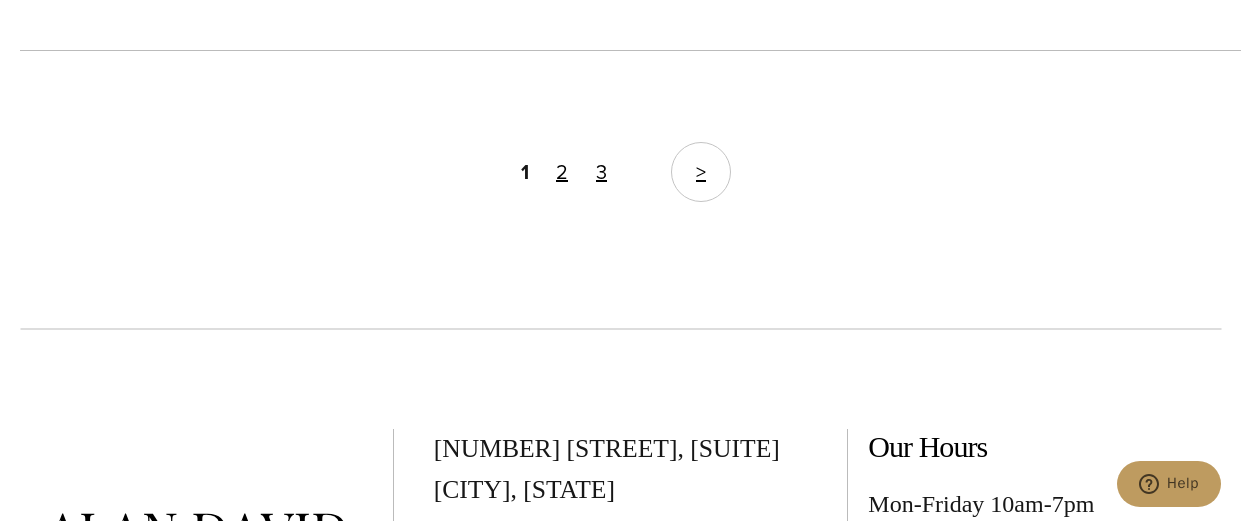 click on ">" at bounding box center [701, 172] 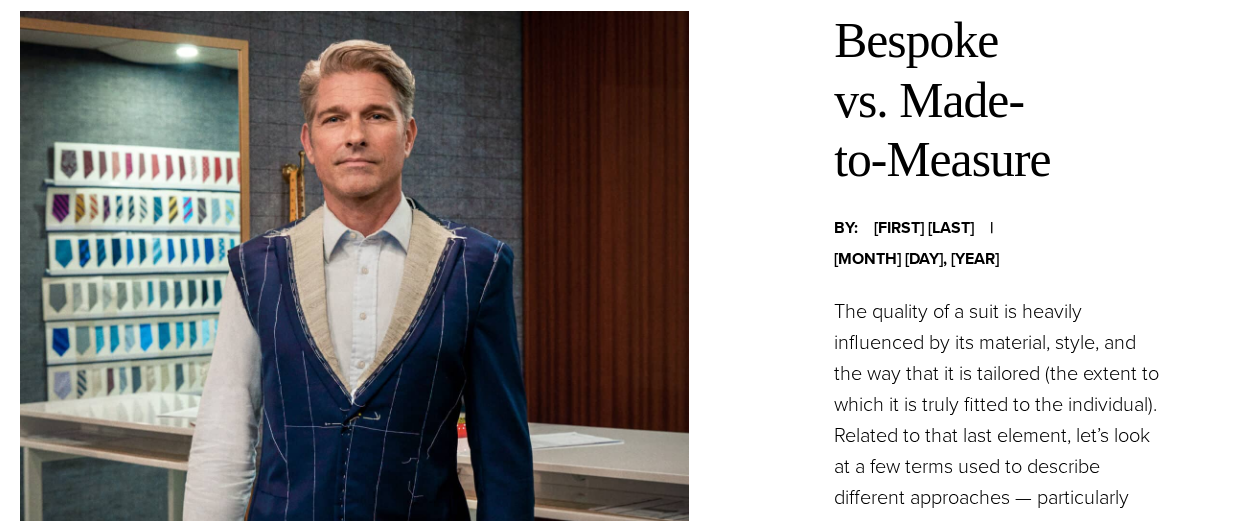 scroll, scrollTop: 0, scrollLeft: 0, axis: both 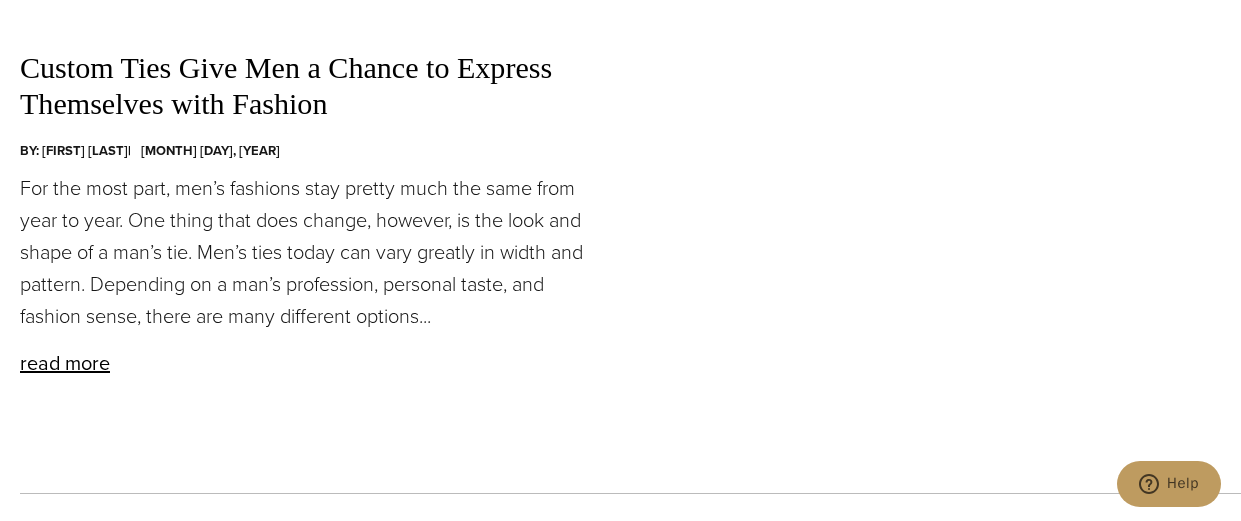 click on "Custom Ties Give Men a Chance to Express Themselves with Fashion" at bounding box center [314, 86] 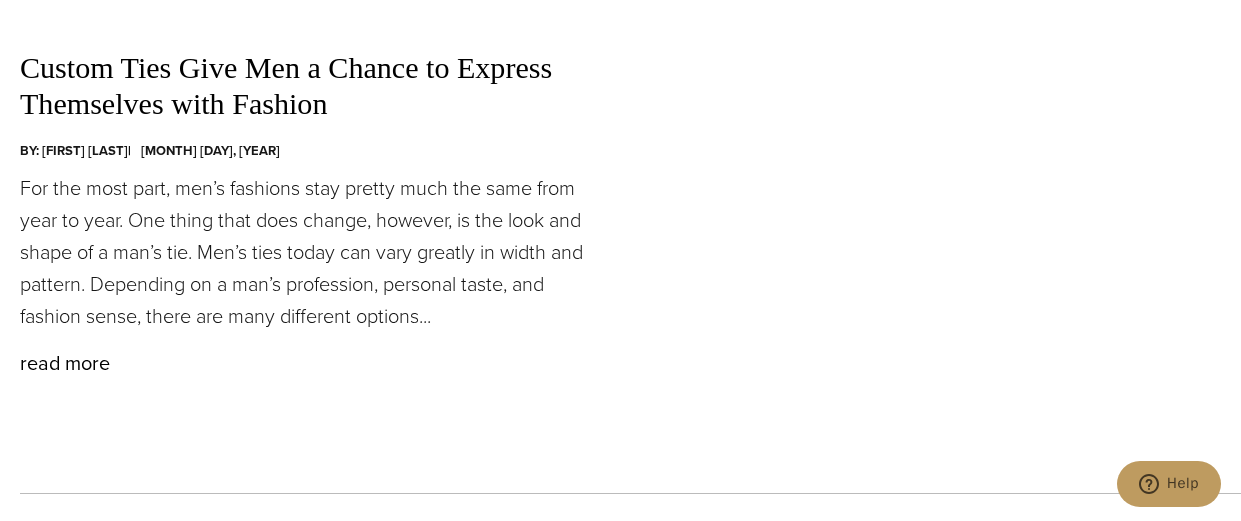 click on "read more" at bounding box center (65, 363) 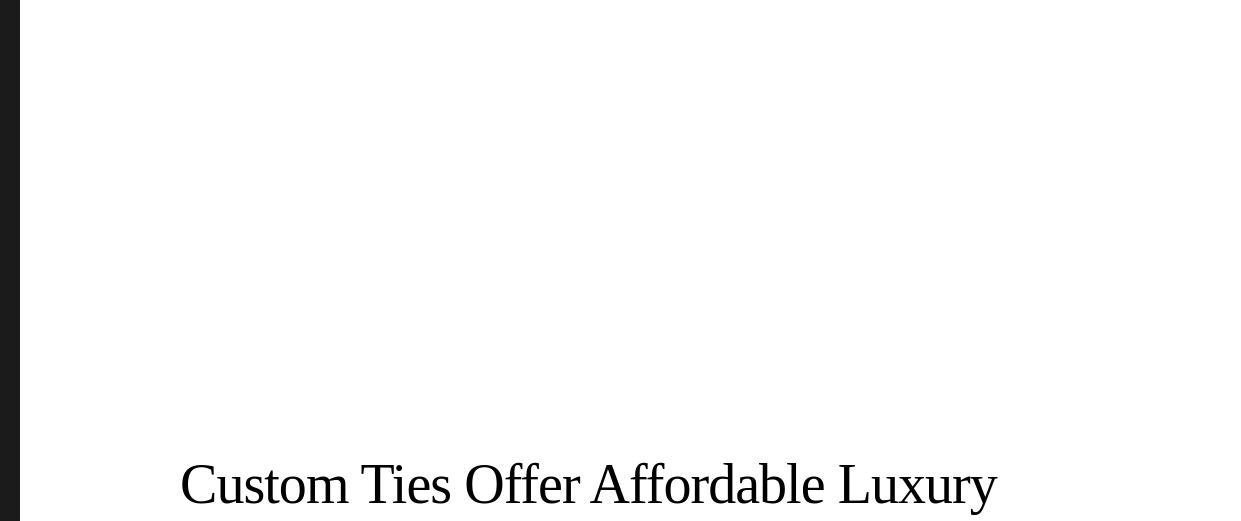 scroll, scrollTop: 0, scrollLeft: 0, axis: both 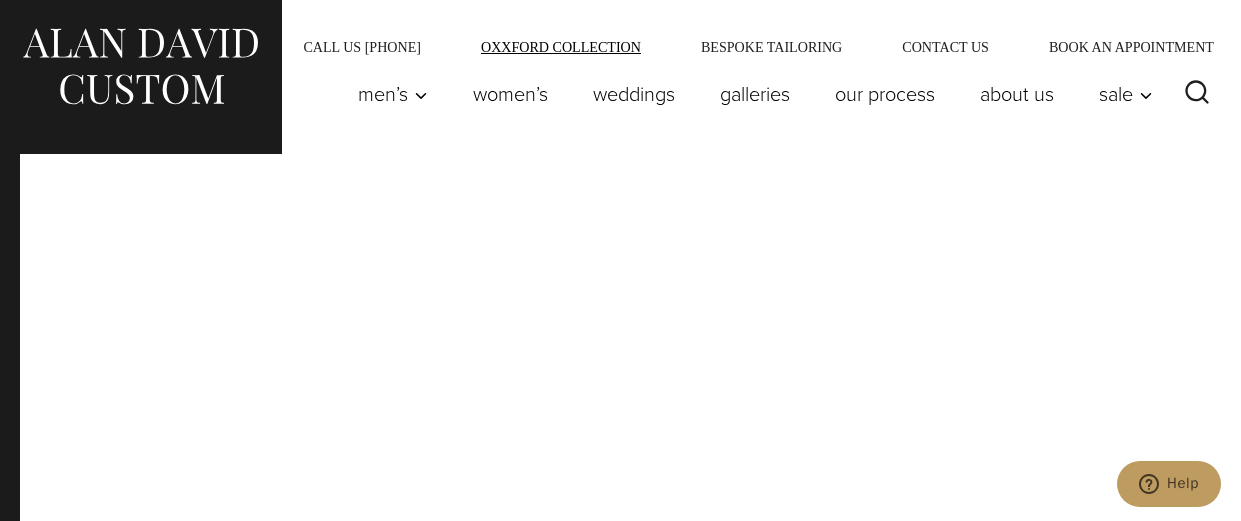 click on "Oxxford Collection" at bounding box center (561, 47) 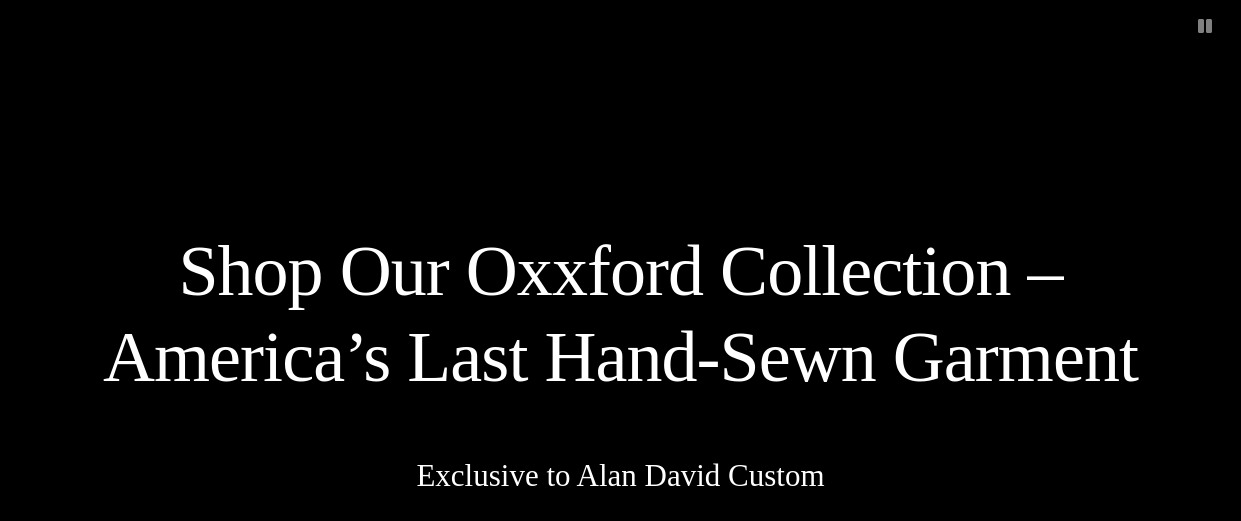 scroll, scrollTop: 0, scrollLeft: 0, axis: both 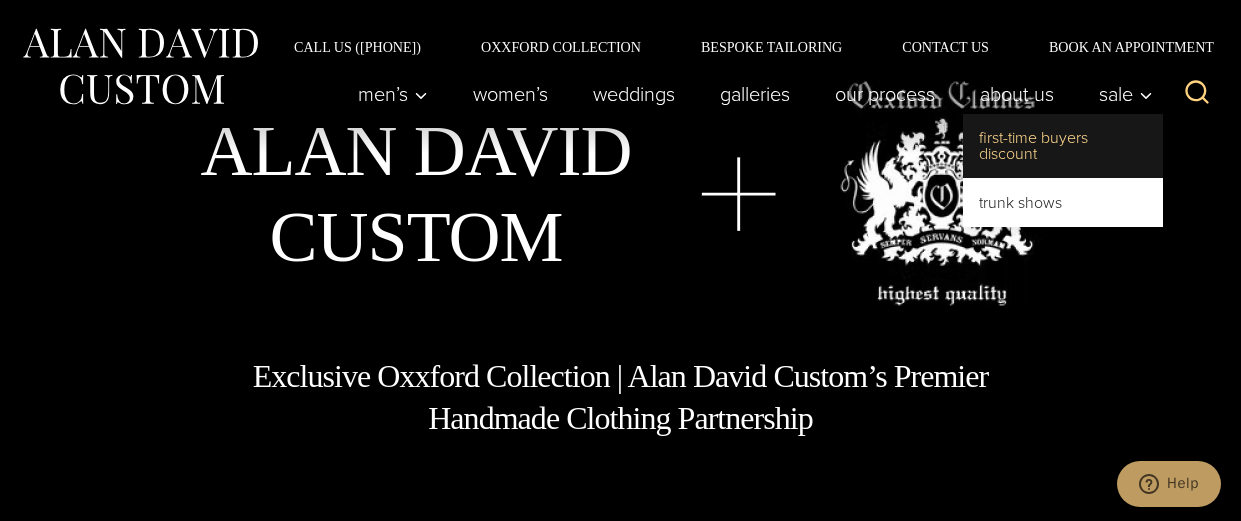 click on "First-Time Buyers Discount" at bounding box center [1063, 146] 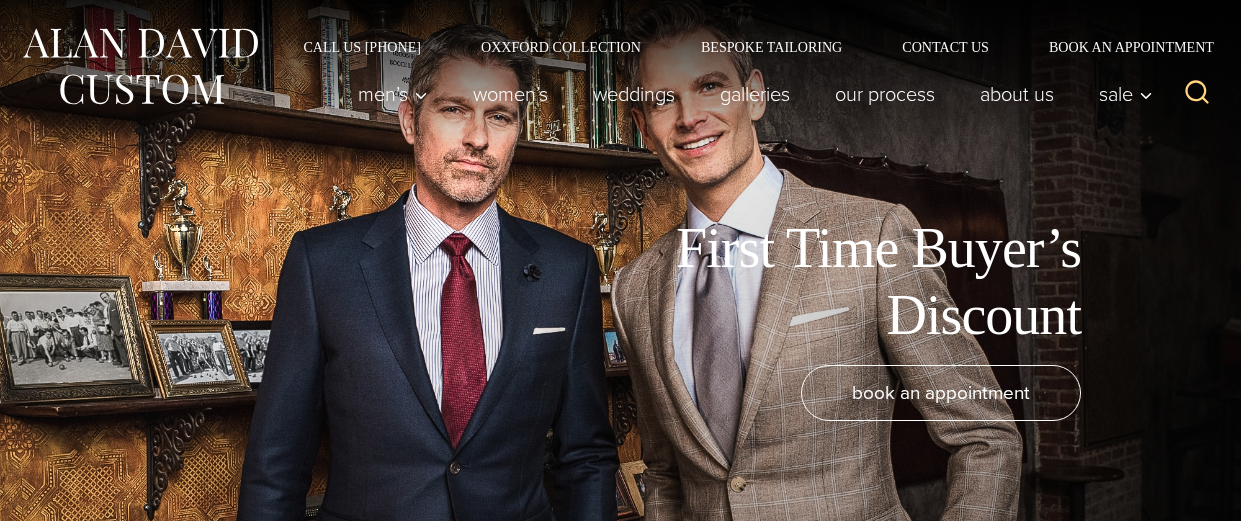 scroll, scrollTop: 547, scrollLeft: 0, axis: vertical 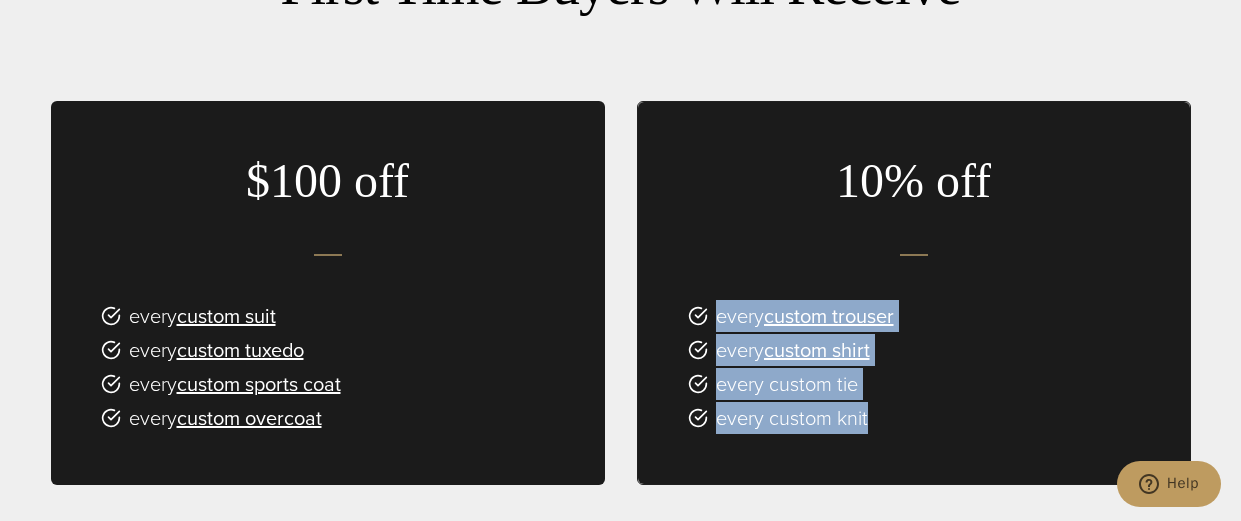 drag, startPoint x: 882, startPoint y: 456, endPoint x: 625, endPoint y: 319, distance: 291.2353 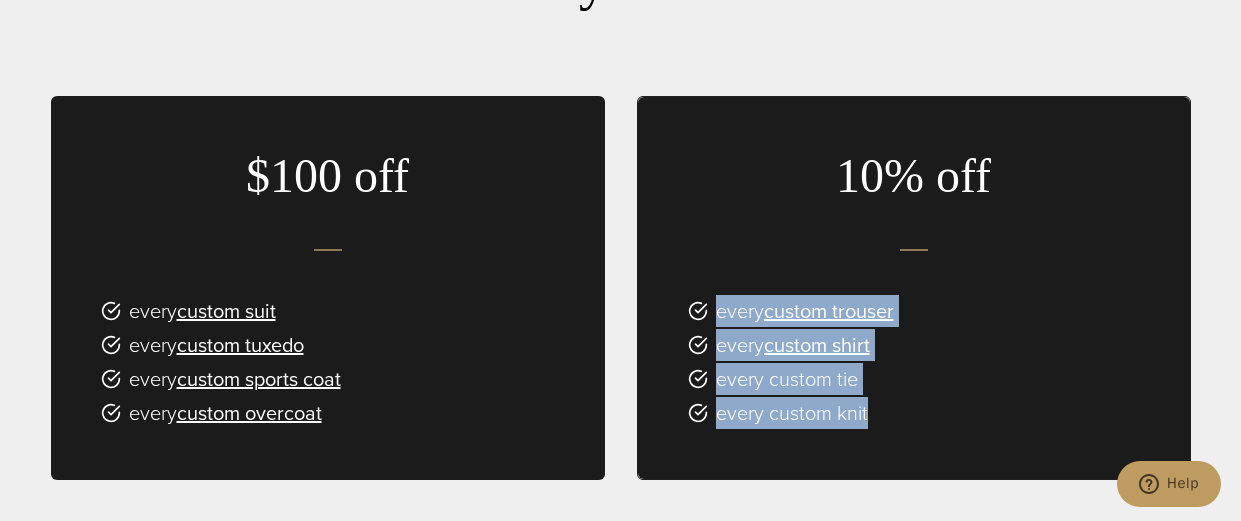 scroll, scrollTop: 986, scrollLeft: 0, axis: vertical 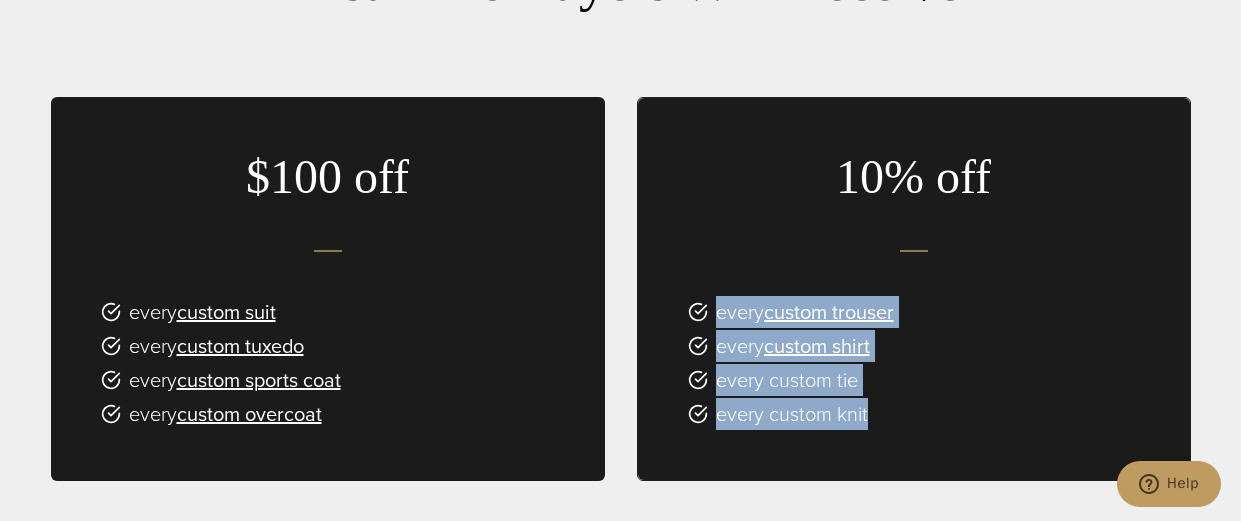 click at bounding box center (914, 251) 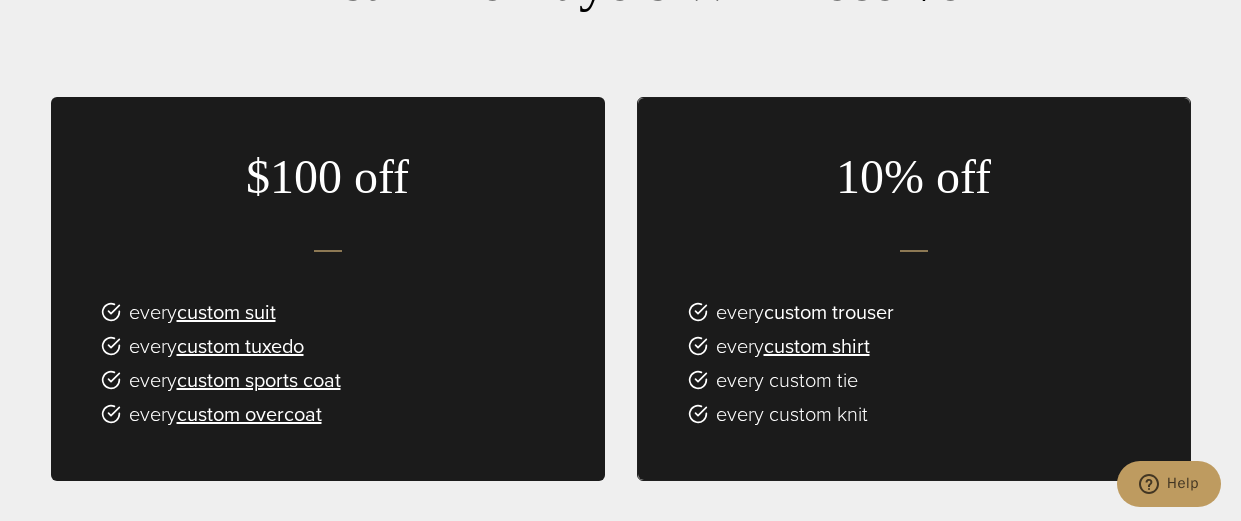 click on "custom trouser" at bounding box center (829, 312) 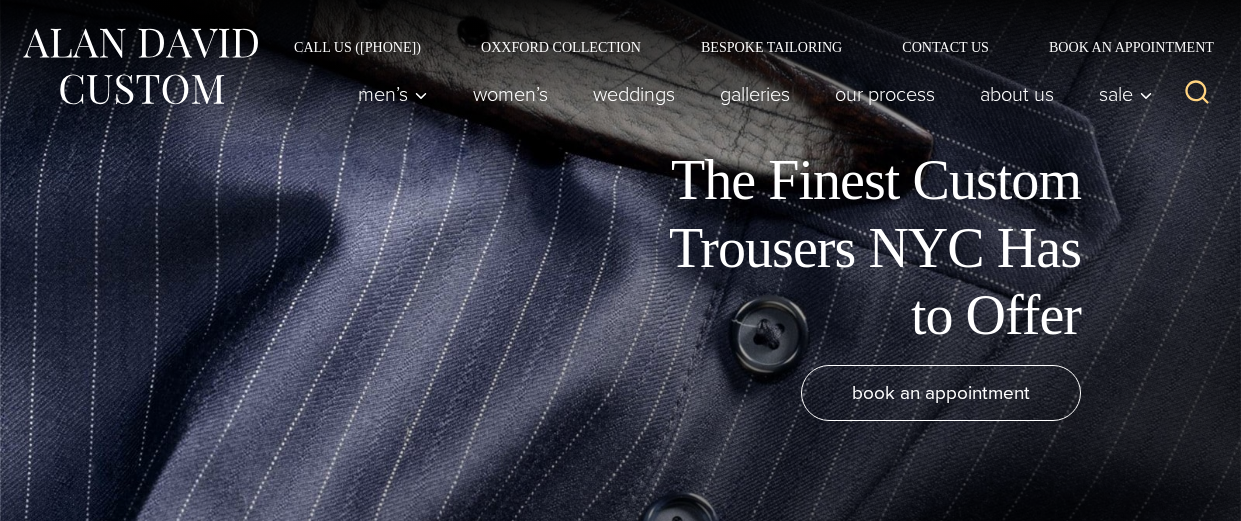 scroll, scrollTop: 632, scrollLeft: 0, axis: vertical 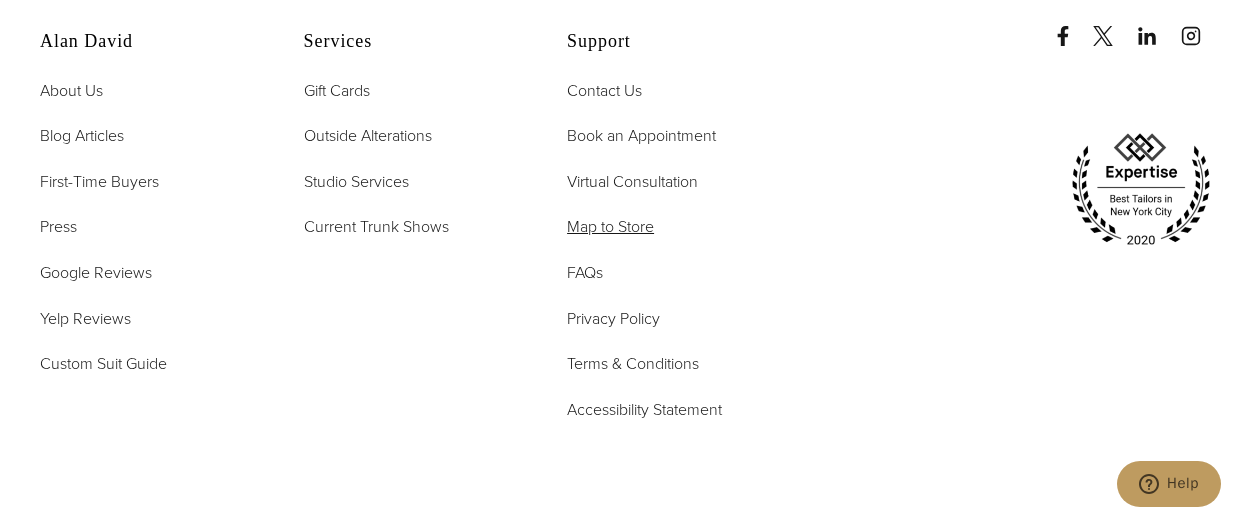click on "Map to Store" at bounding box center [610, 226] 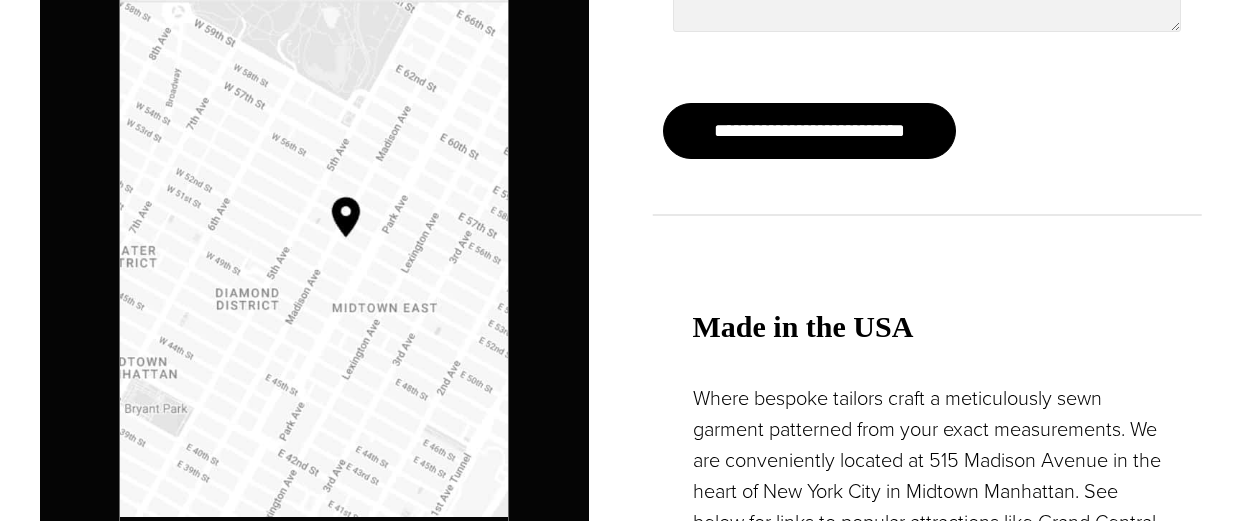 scroll, scrollTop: 1490, scrollLeft: 0, axis: vertical 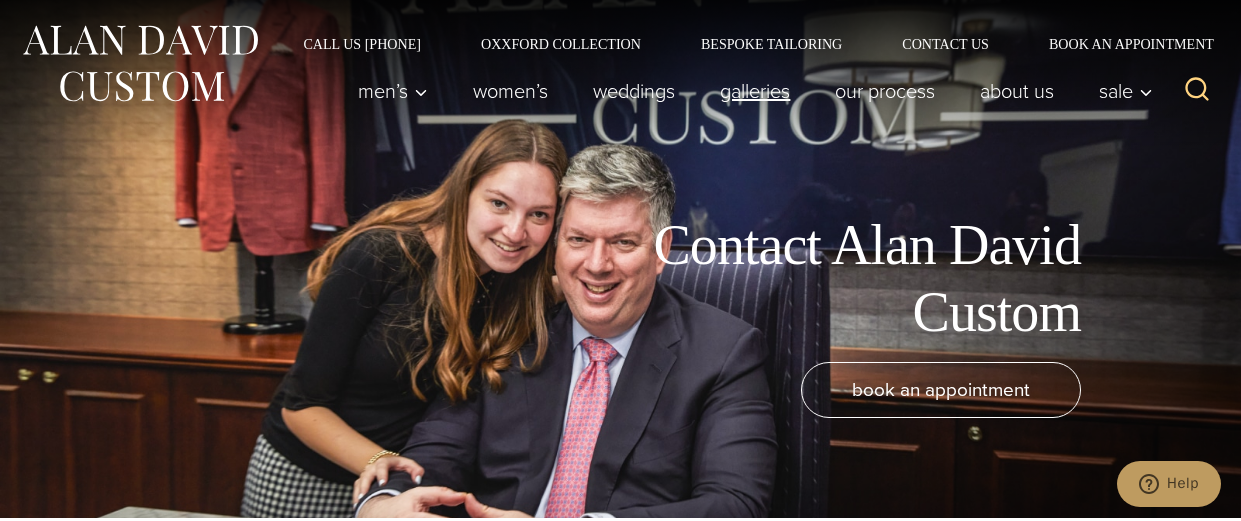 click on "Galleries" at bounding box center [755, 91] 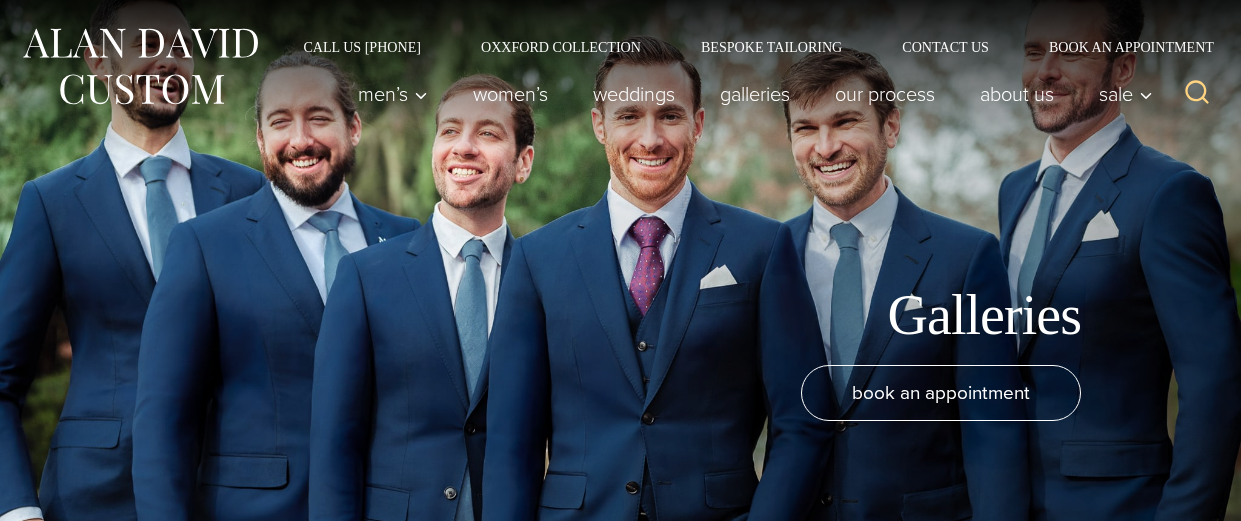 scroll, scrollTop: 513, scrollLeft: 0, axis: vertical 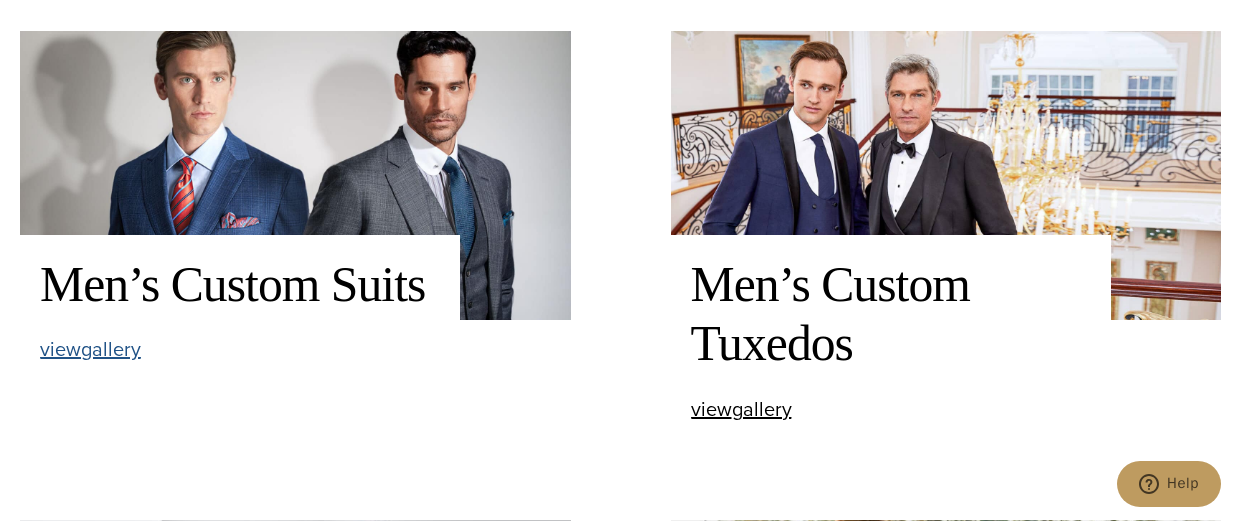 click on "view  Men’s Custom Suits  gallery" at bounding box center (90, 349) 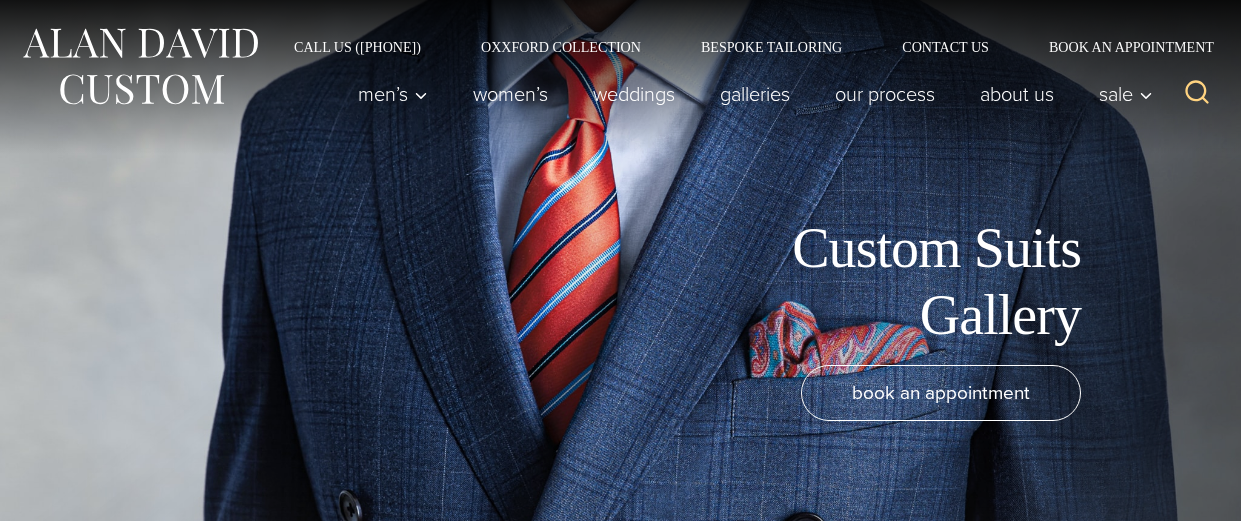 scroll, scrollTop: 392, scrollLeft: 0, axis: vertical 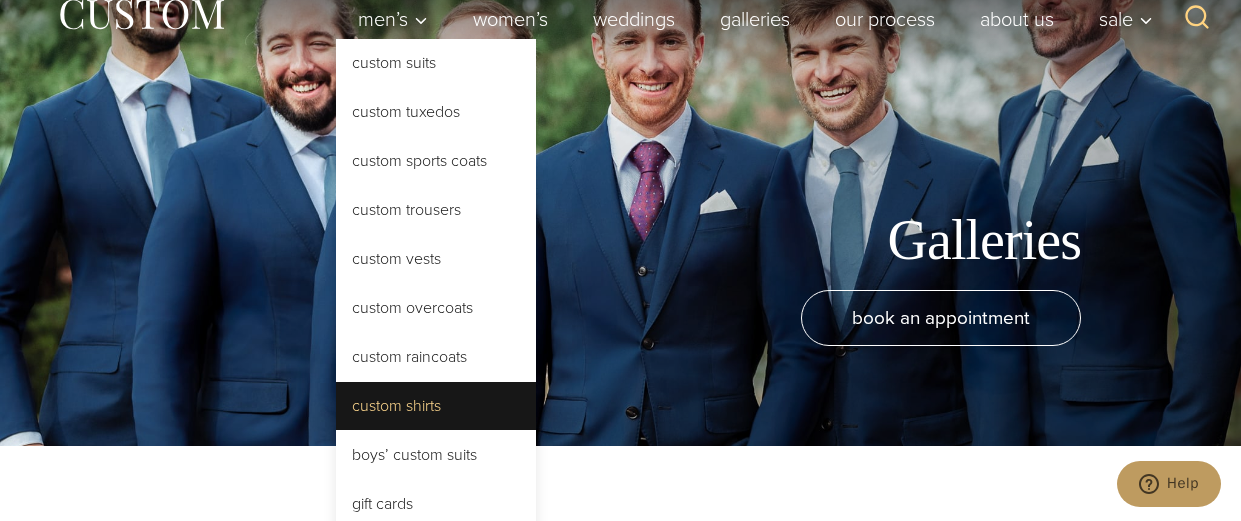 click on "Custom Shirts" at bounding box center (436, 406) 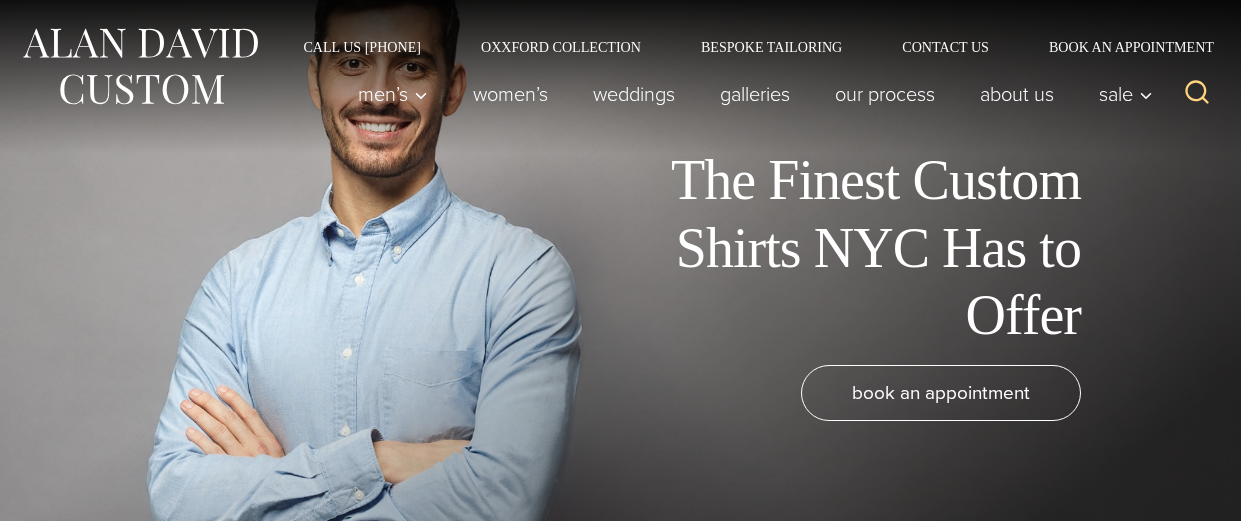 scroll, scrollTop: 0, scrollLeft: 0, axis: both 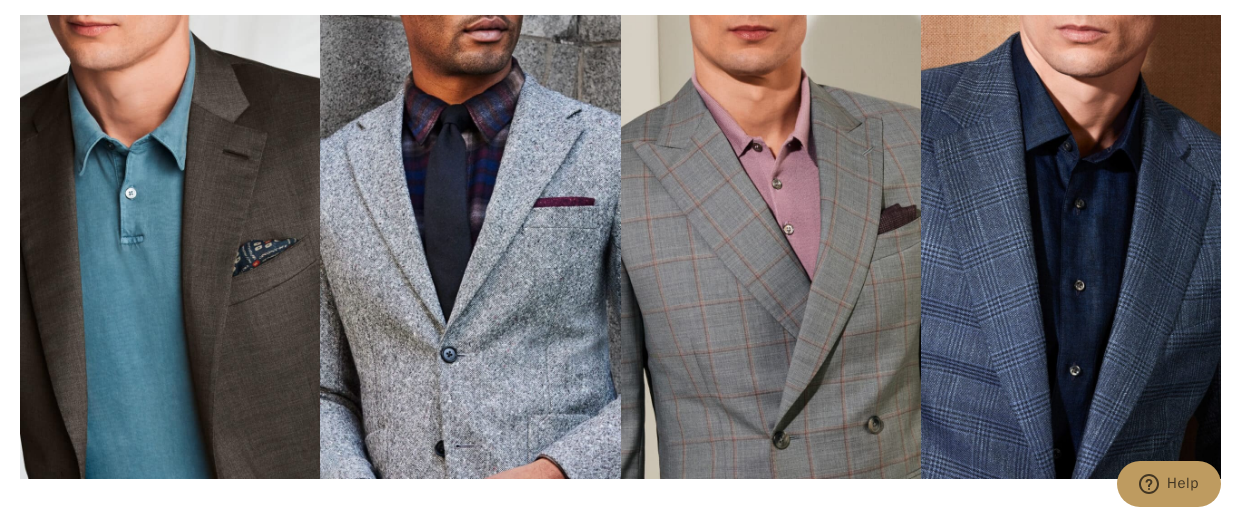 click at bounding box center [470, 247] 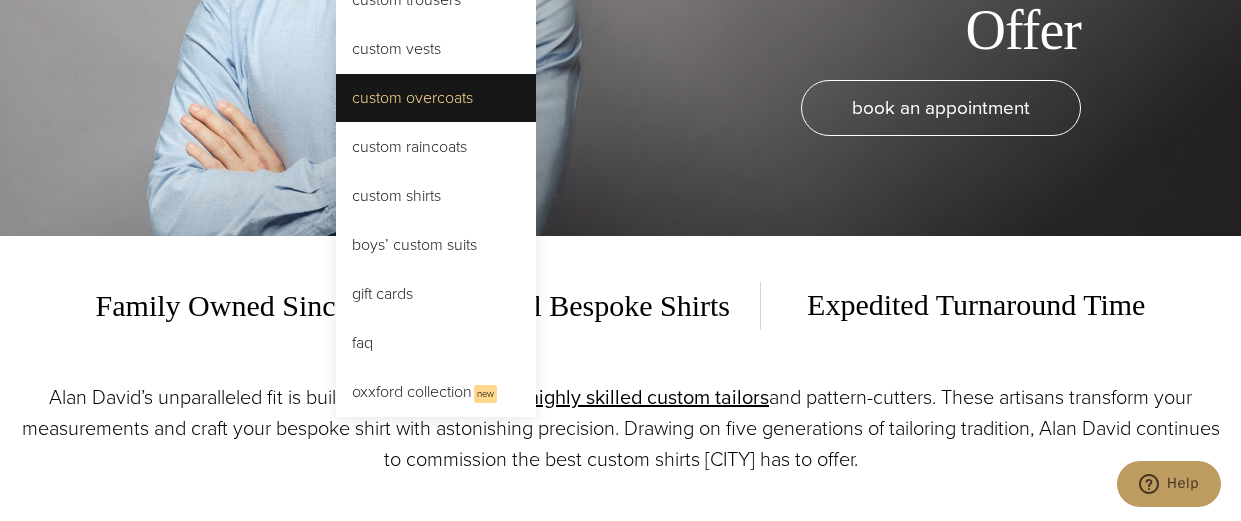 scroll, scrollTop: 0, scrollLeft: 0, axis: both 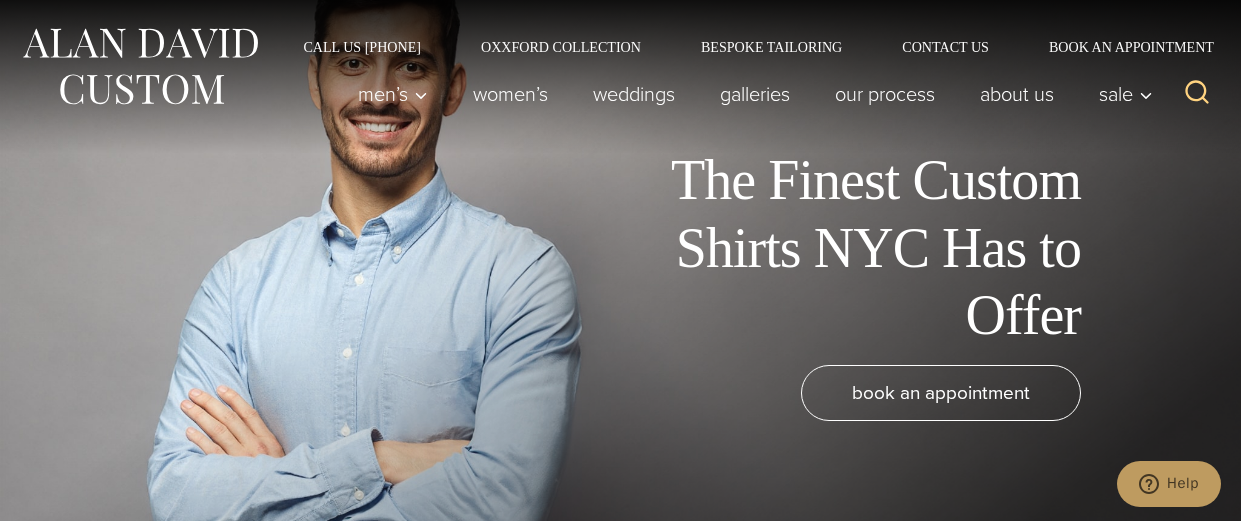 click on "Search" 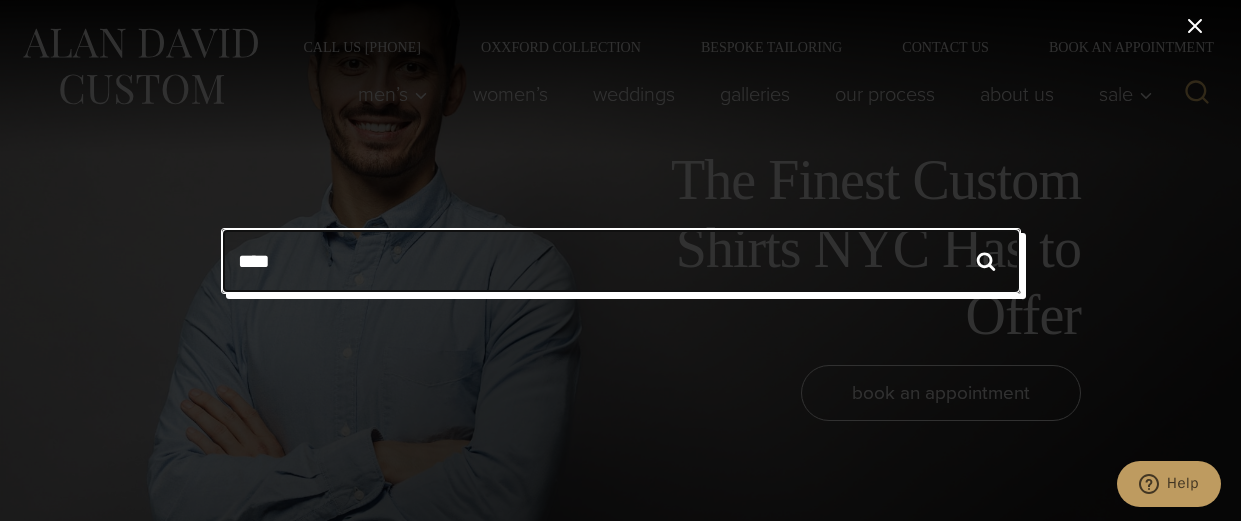 type on "****" 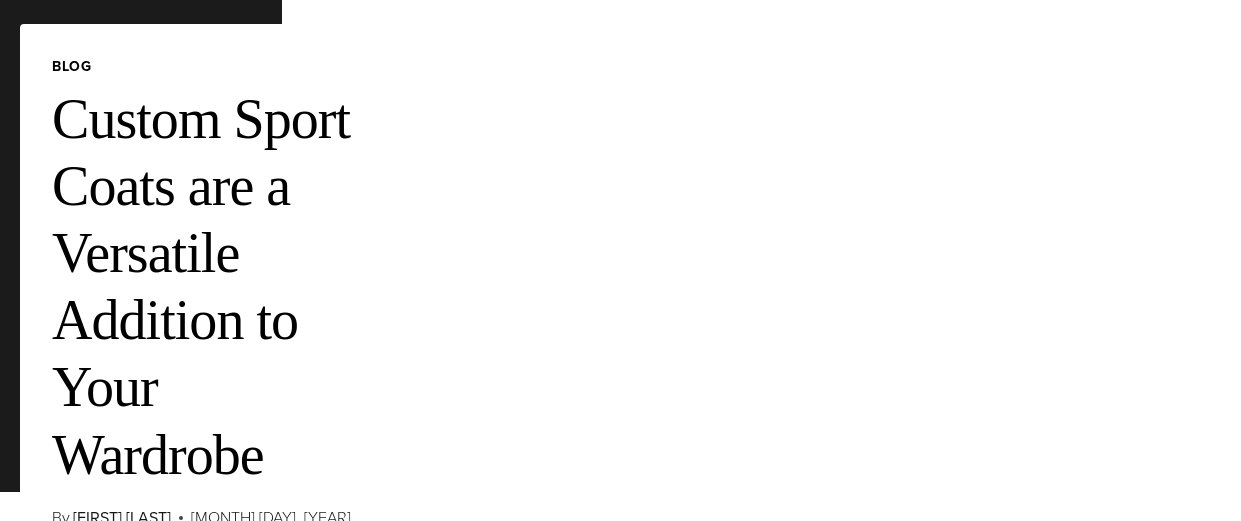 scroll, scrollTop: 334, scrollLeft: 0, axis: vertical 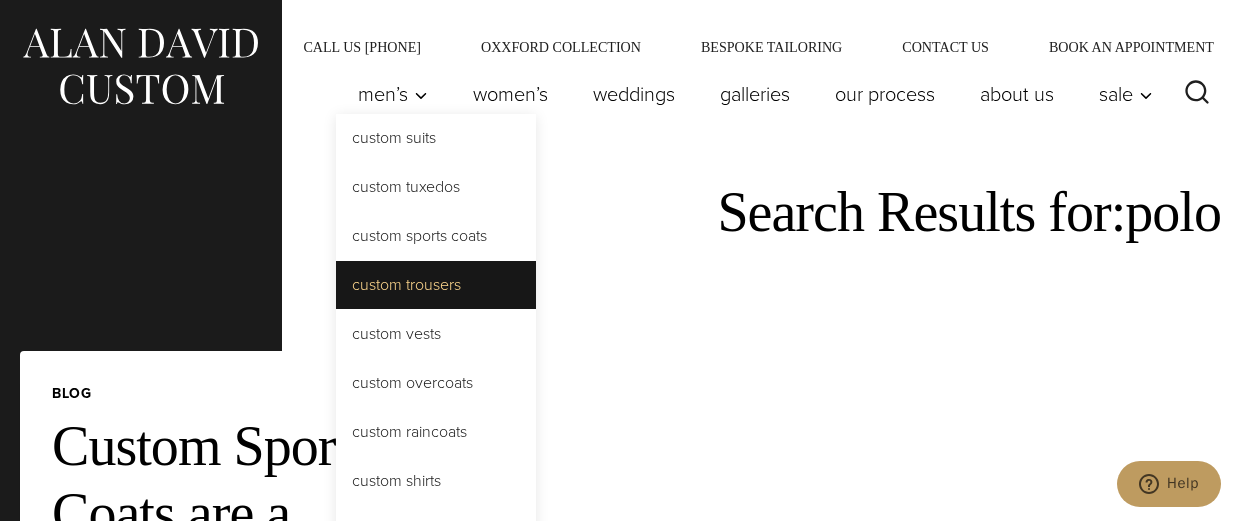 click on "Custom Trousers" at bounding box center [436, 285] 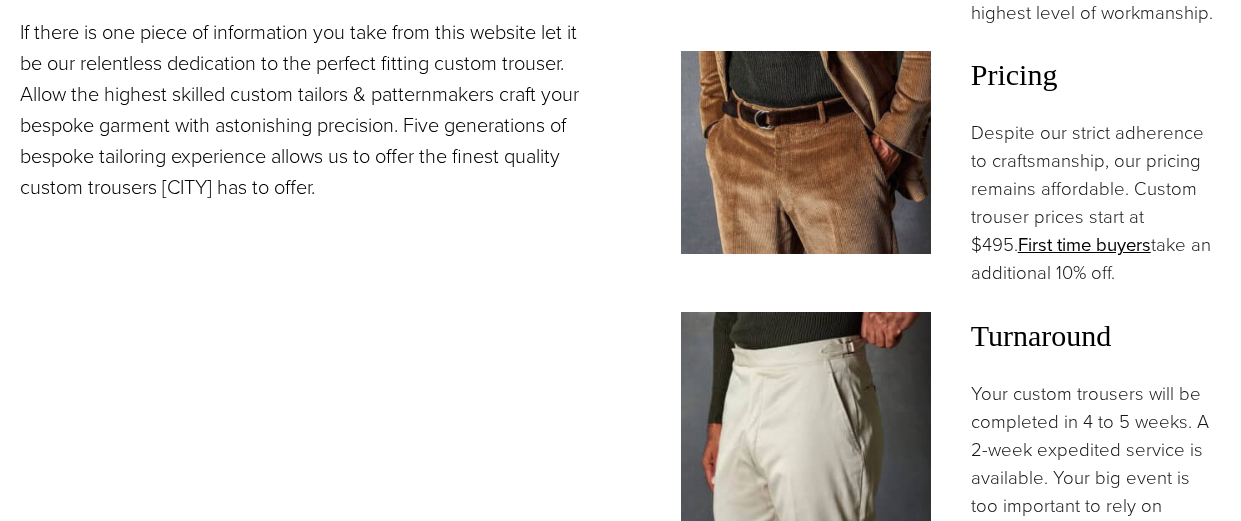 scroll, scrollTop: 1460, scrollLeft: 0, axis: vertical 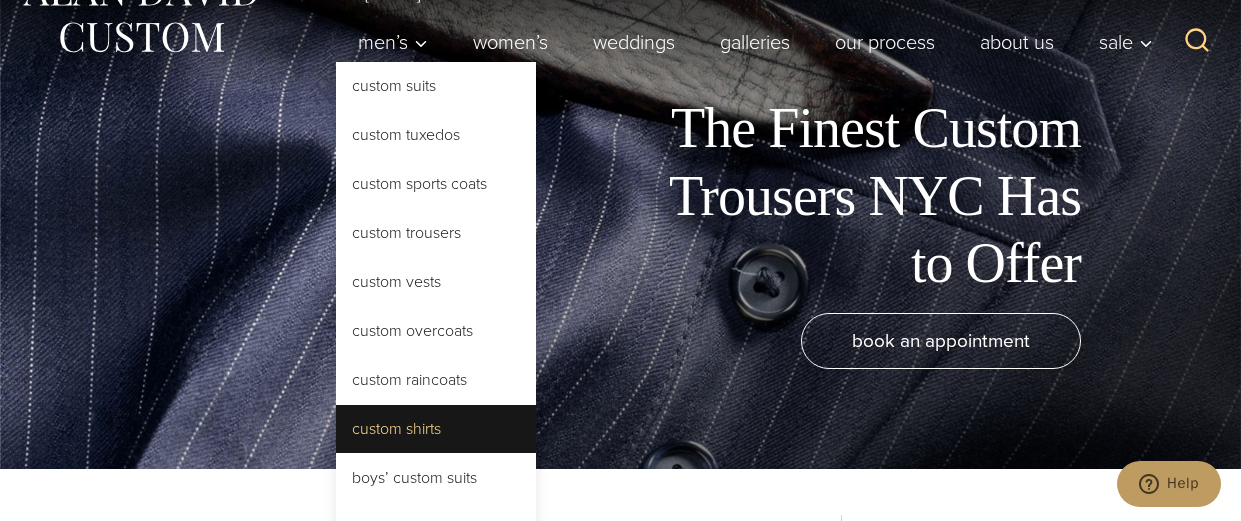 click on "Custom Shirts" at bounding box center [436, 429] 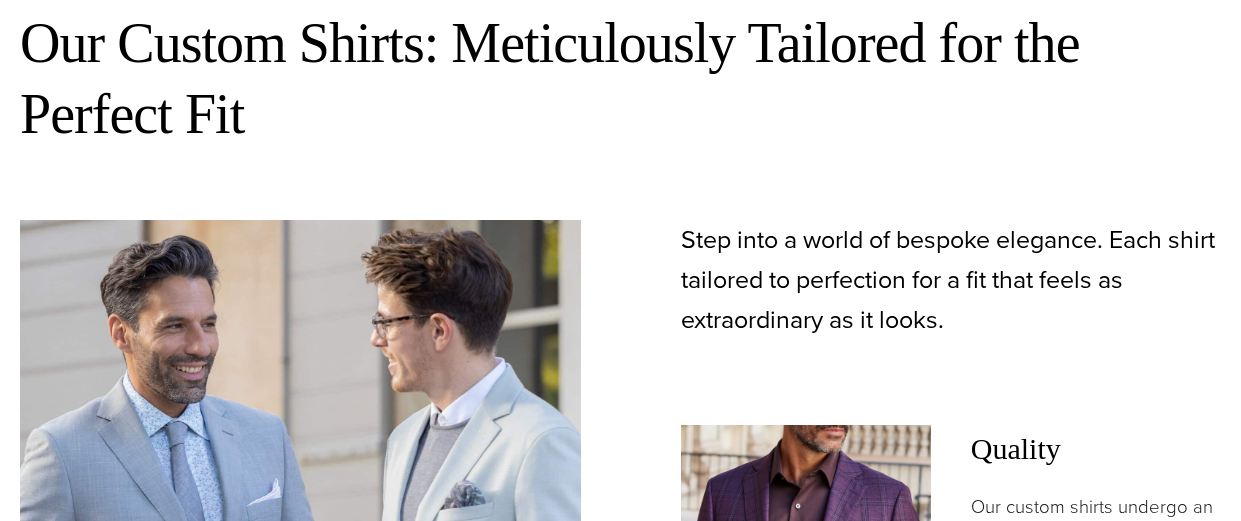 scroll, scrollTop: 1210, scrollLeft: 0, axis: vertical 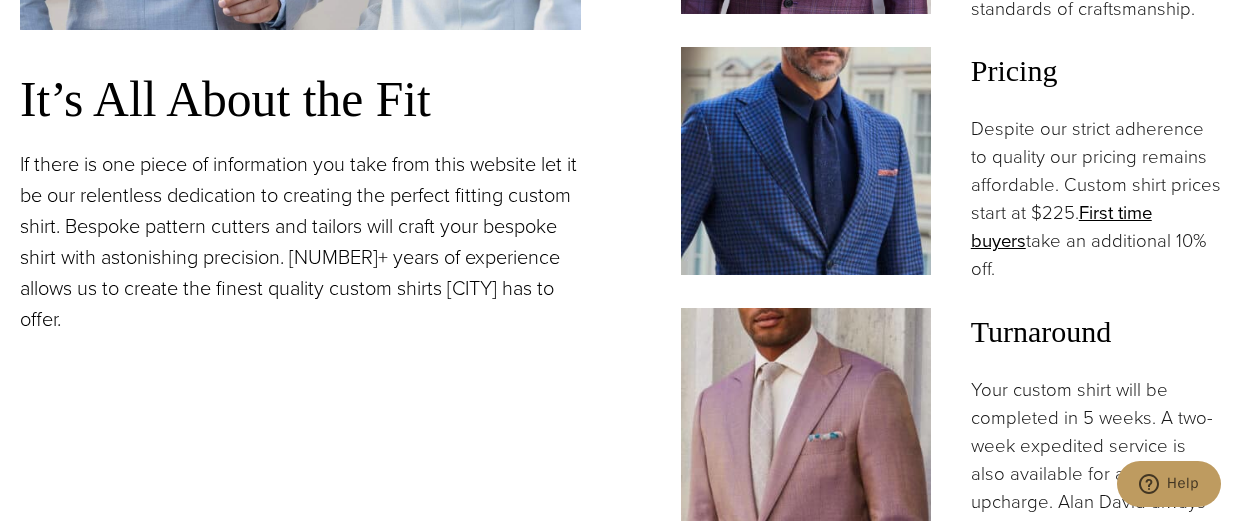 click at bounding box center [806, 160] 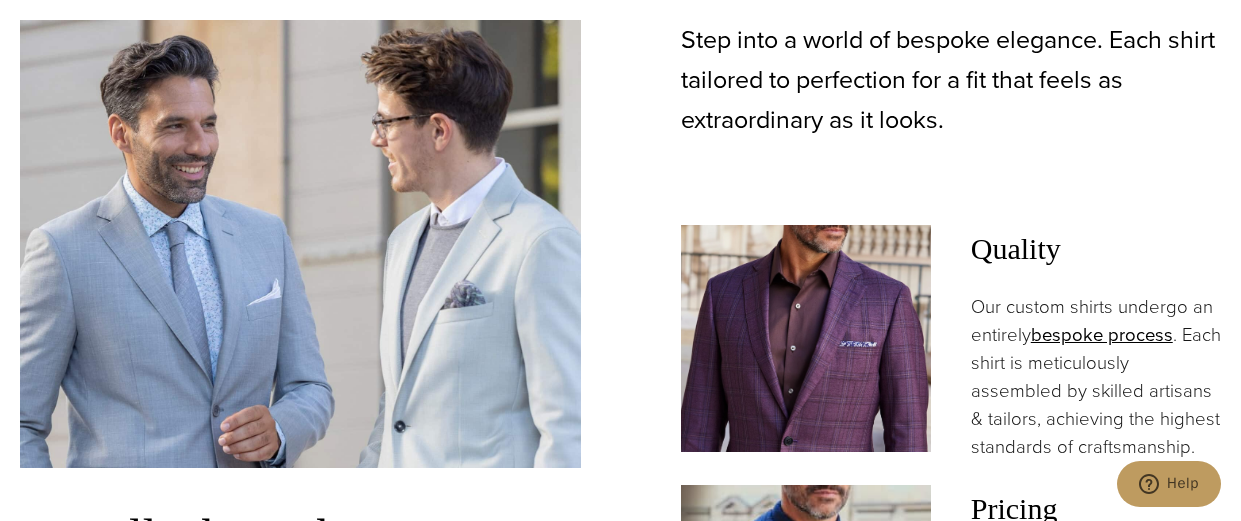 scroll, scrollTop: 0, scrollLeft: 0, axis: both 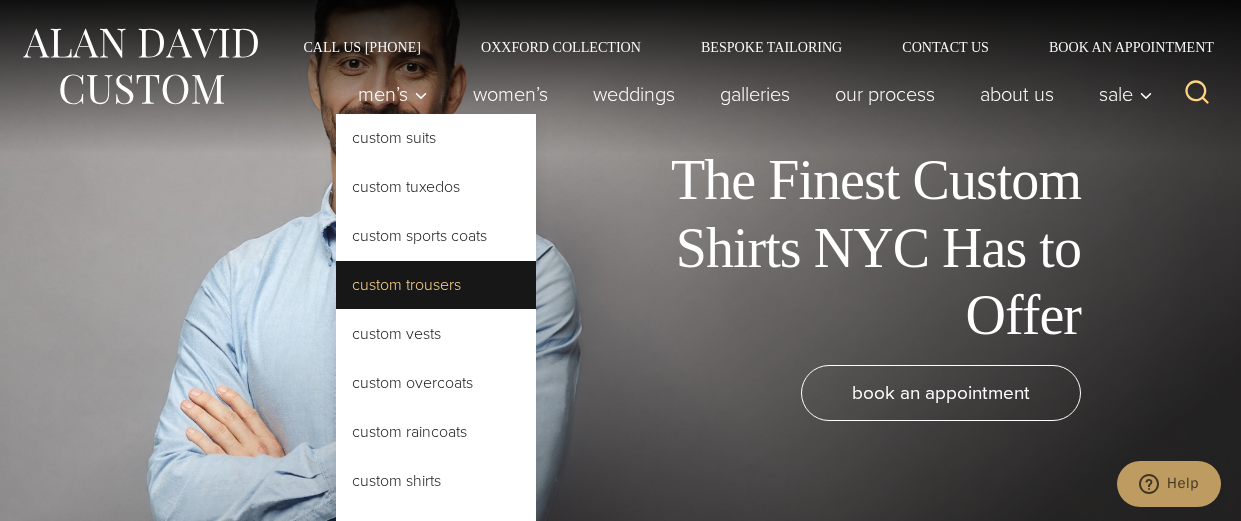 click on "Custom Trousers" at bounding box center (436, 285) 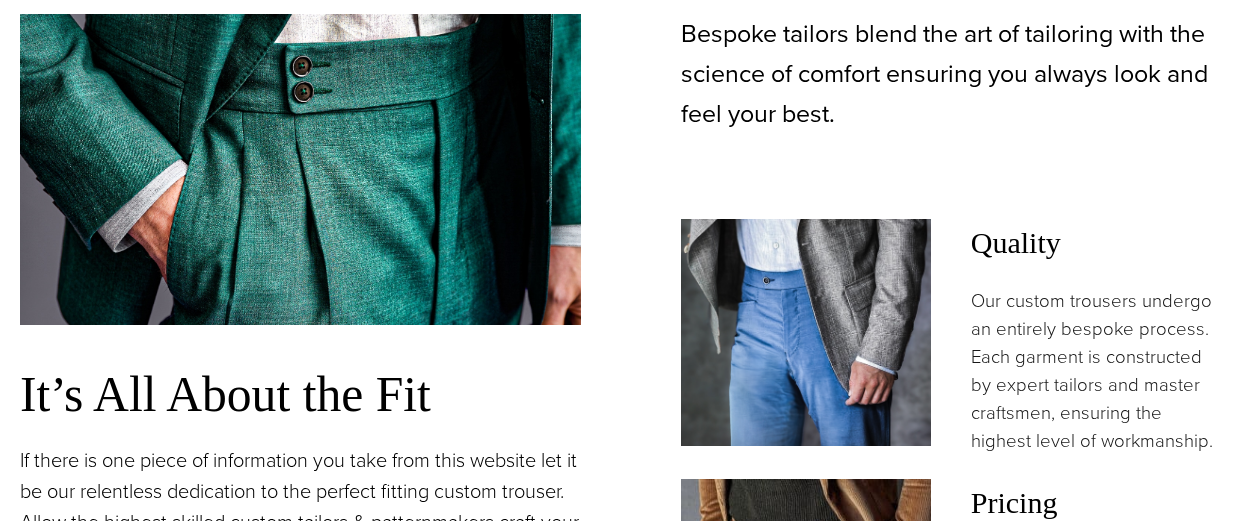 scroll, scrollTop: 1023, scrollLeft: 0, axis: vertical 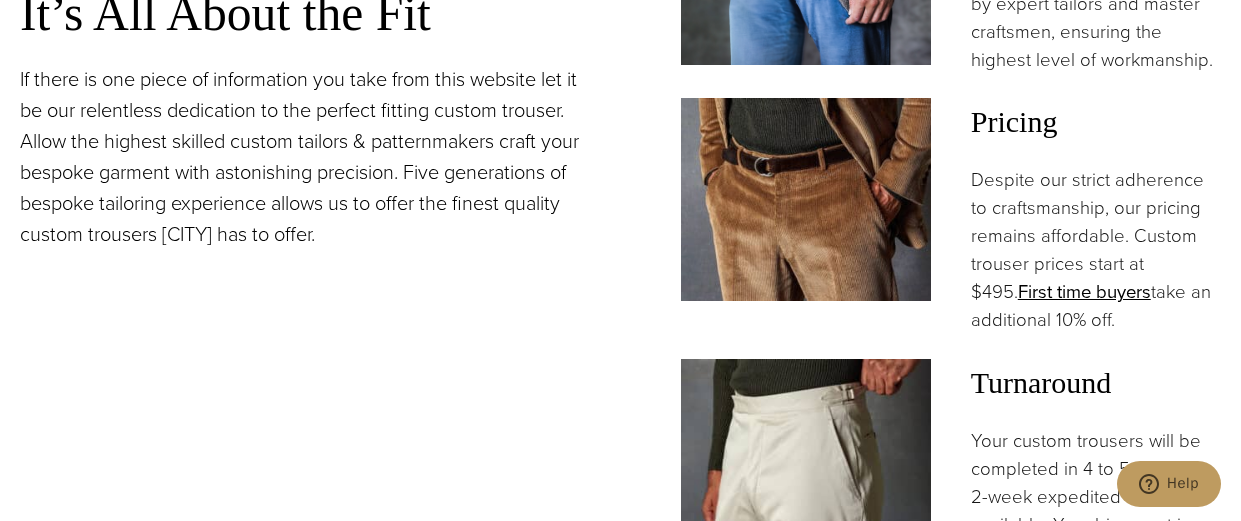 click at bounding box center [806, 199] 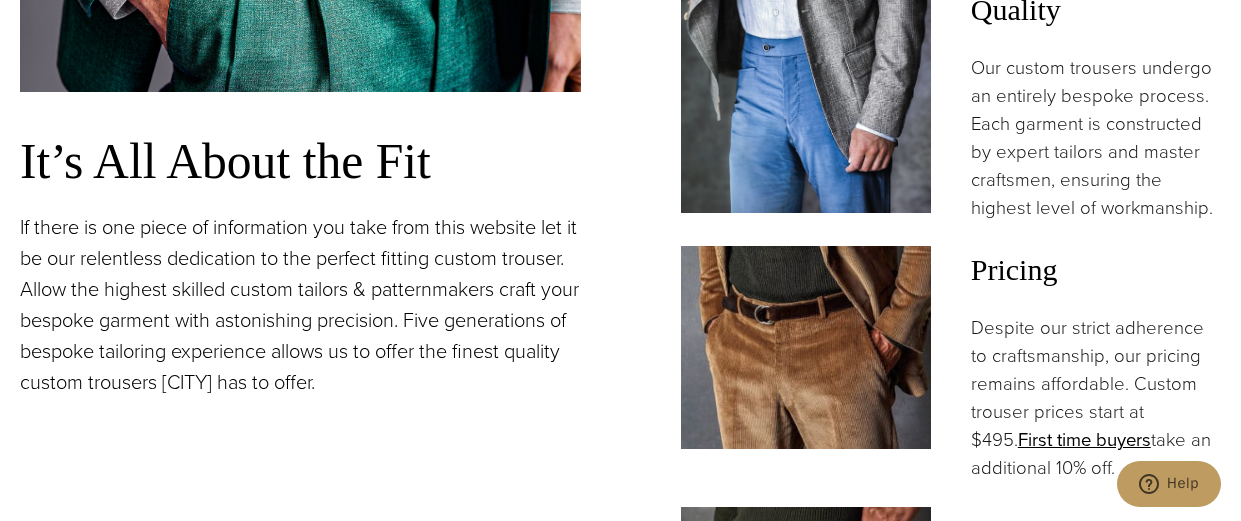 scroll, scrollTop: 1234, scrollLeft: 0, axis: vertical 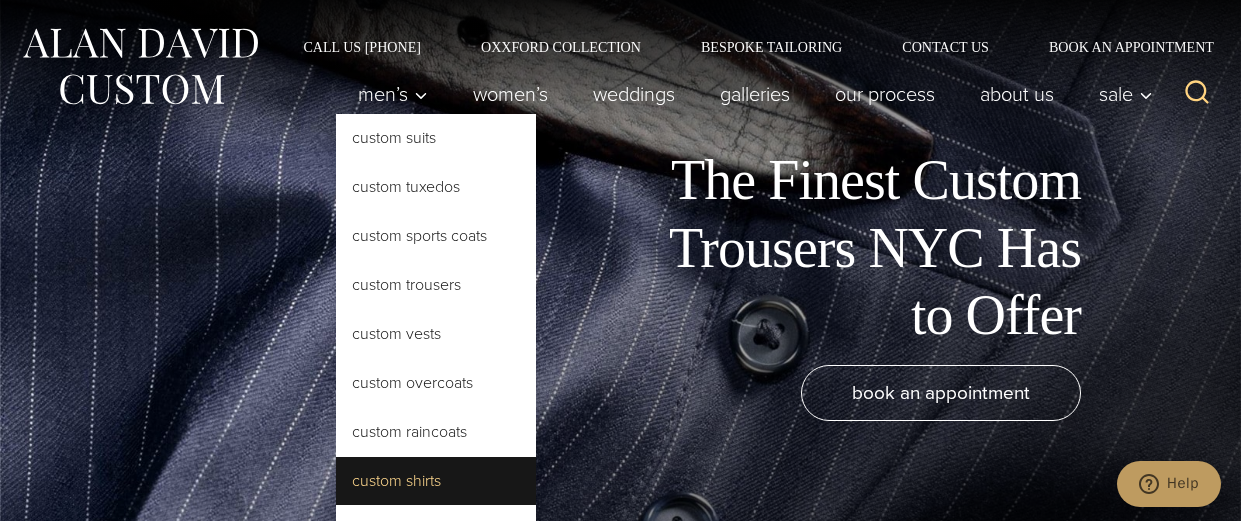 click on "Custom Shirts" at bounding box center [436, 481] 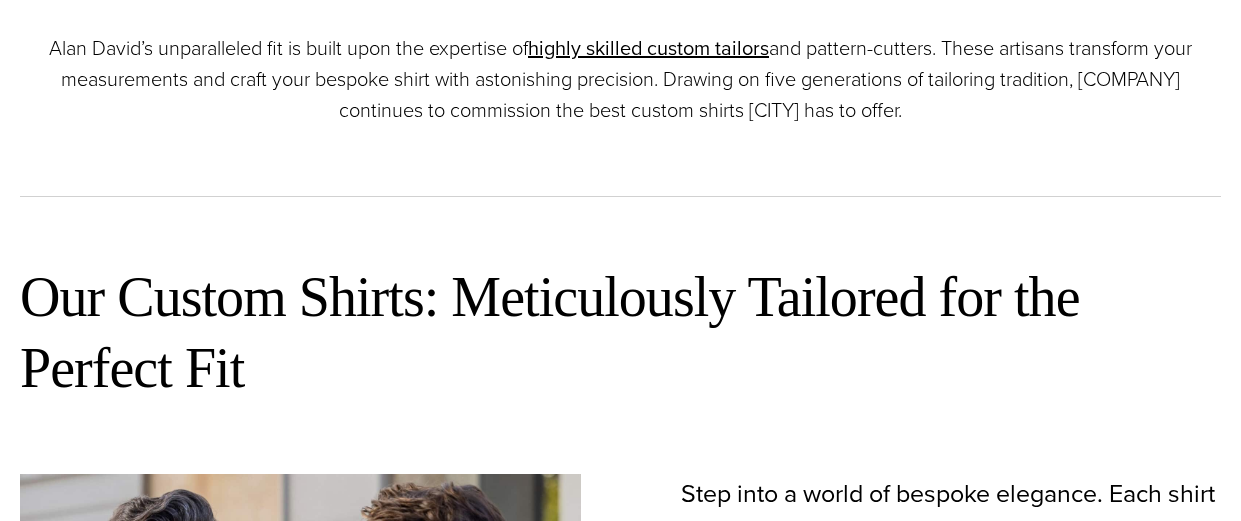 scroll, scrollTop: 0, scrollLeft: 0, axis: both 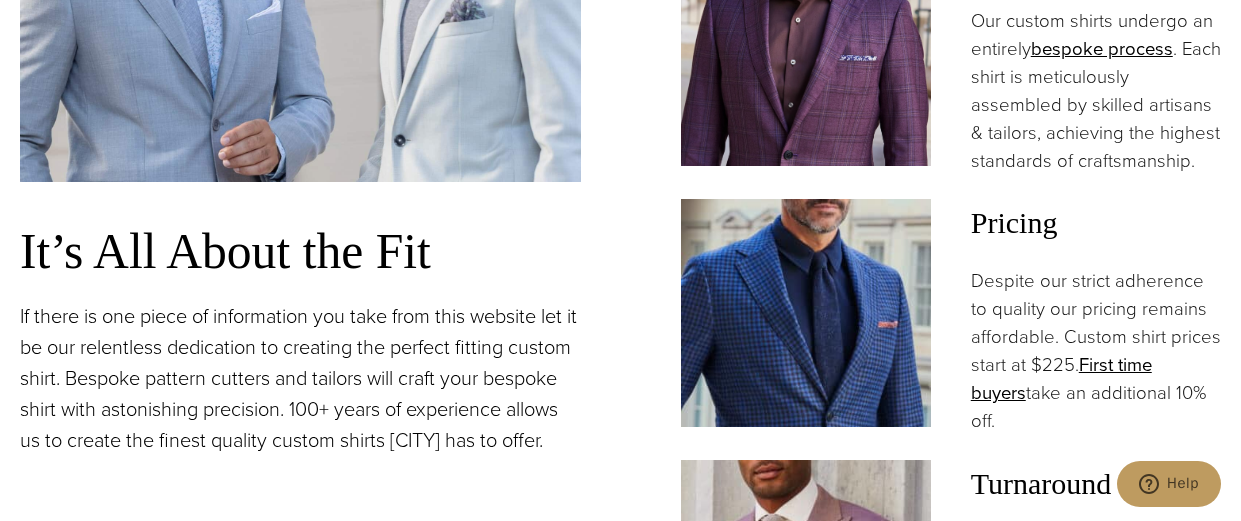 click on "It’s All About the Fit
If there is one piece of information you take from this website let it be our relentless dedication to creating the perfect fitting custom shirt. Bespoke pattern cutters and tailors will craft your bespoke shirt with astonishing precision. 100+ years of experience allows us to create the finest quality custom shirts [CITY] has to offer." at bounding box center (300, 95) 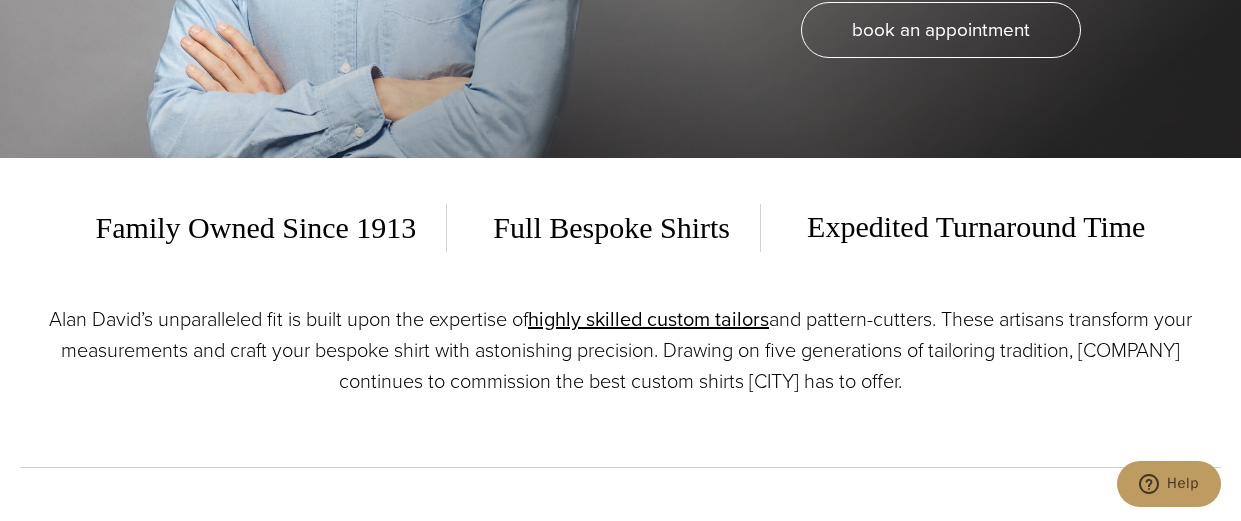 scroll, scrollTop: 219, scrollLeft: 0, axis: vertical 